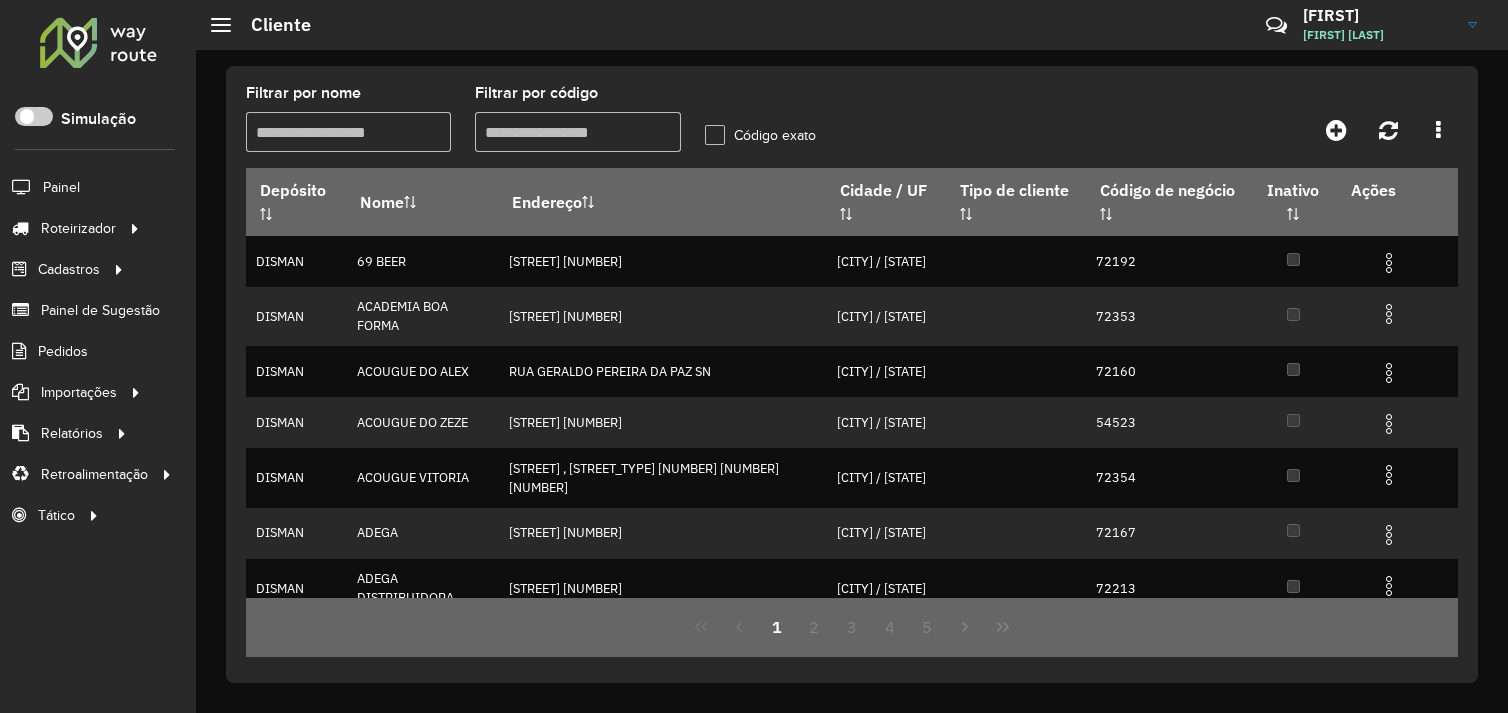 scroll, scrollTop: 0, scrollLeft: 0, axis: both 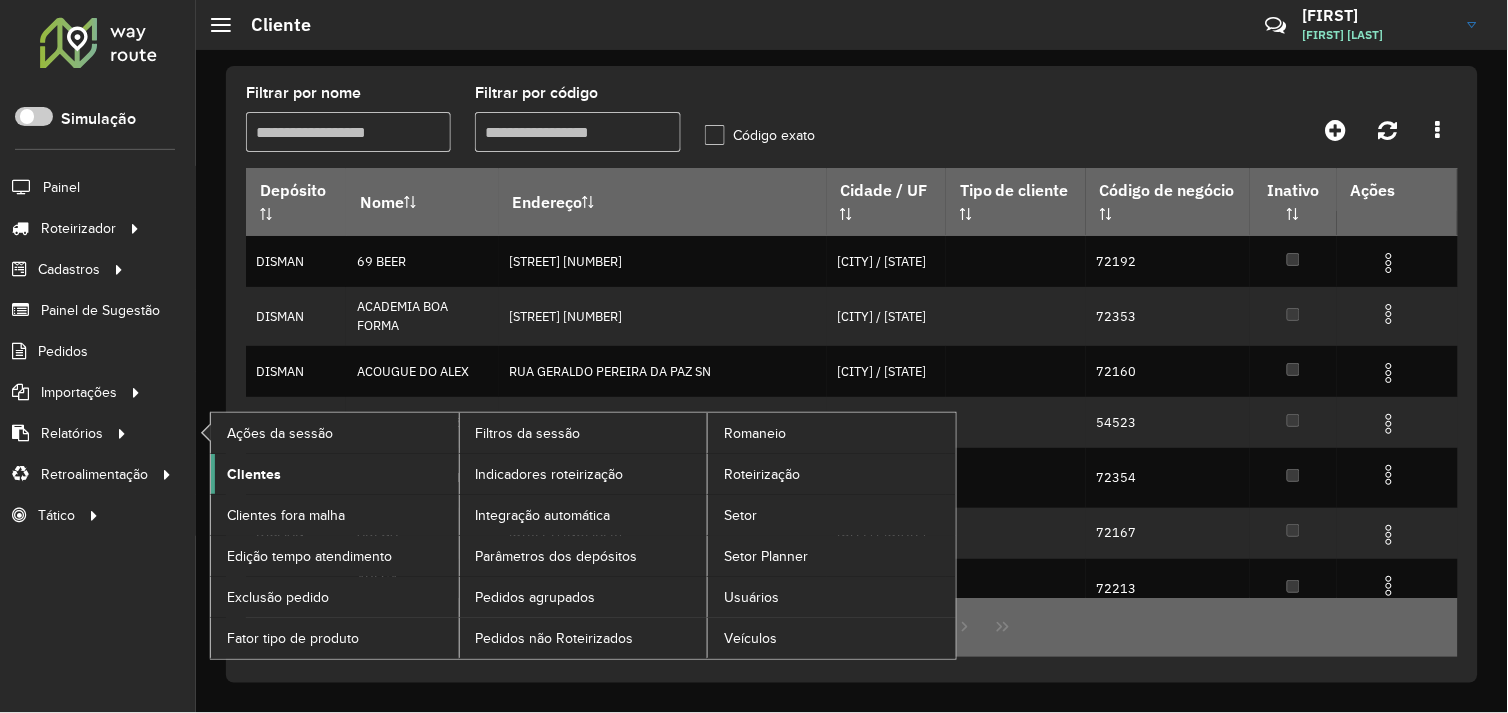 click on "Clientes" 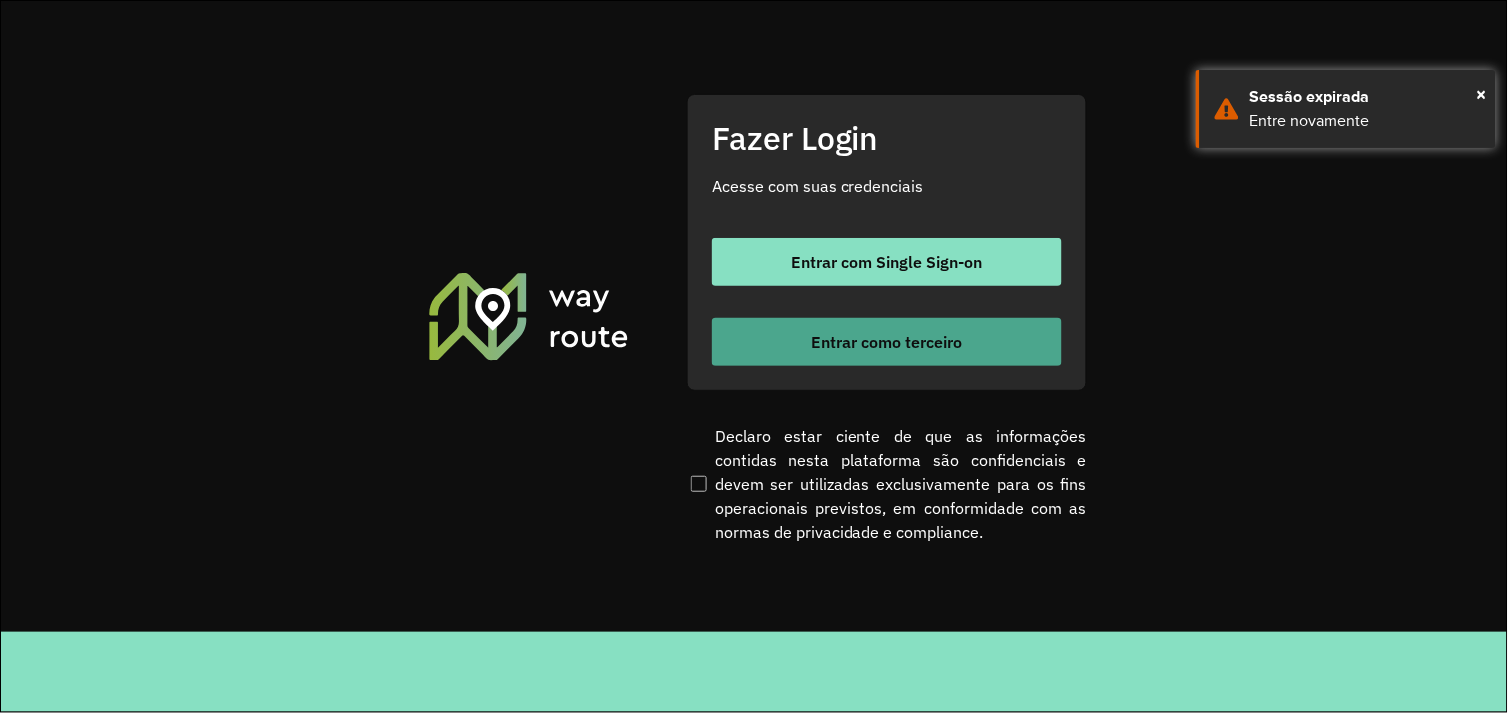 click on "Entrar como terceiro" at bounding box center [887, 342] 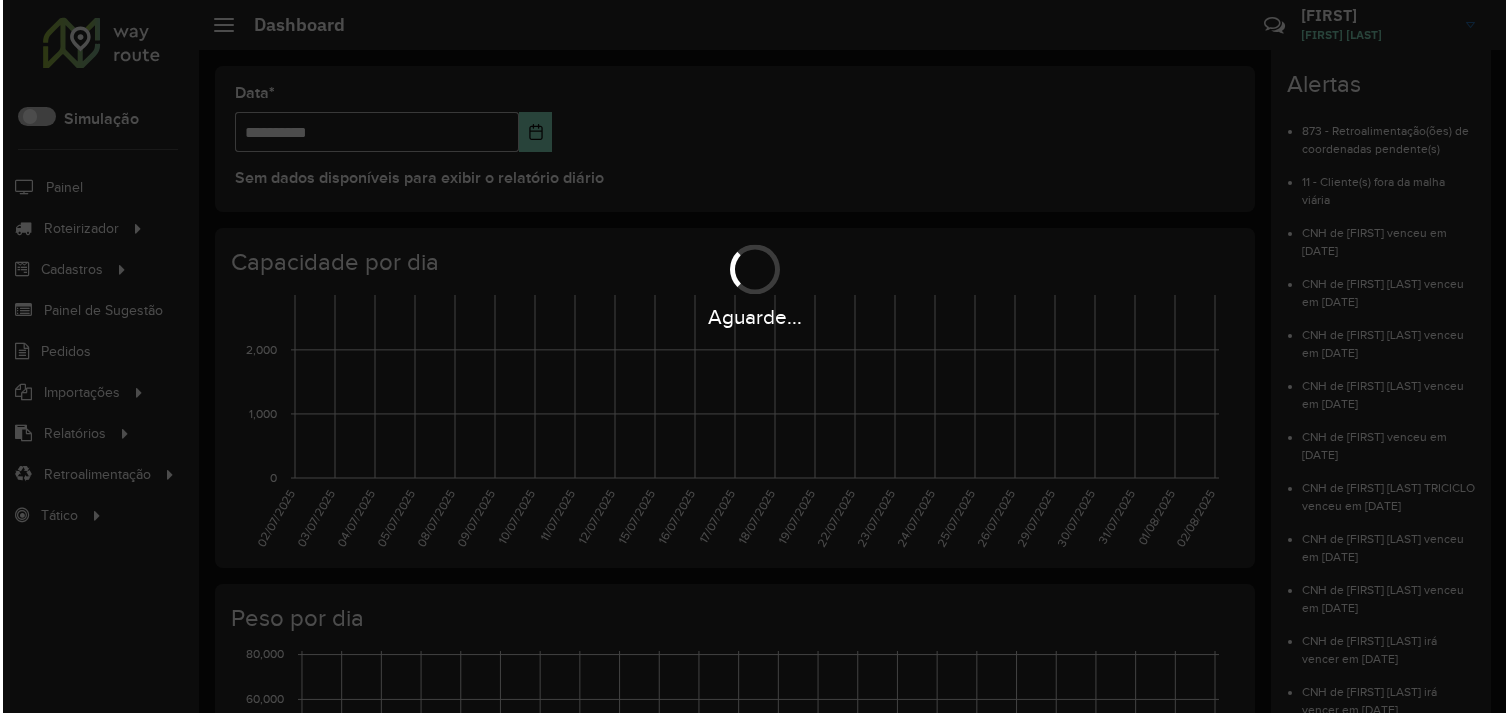 scroll, scrollTop: 0, scrollLeft: 0, axis: both 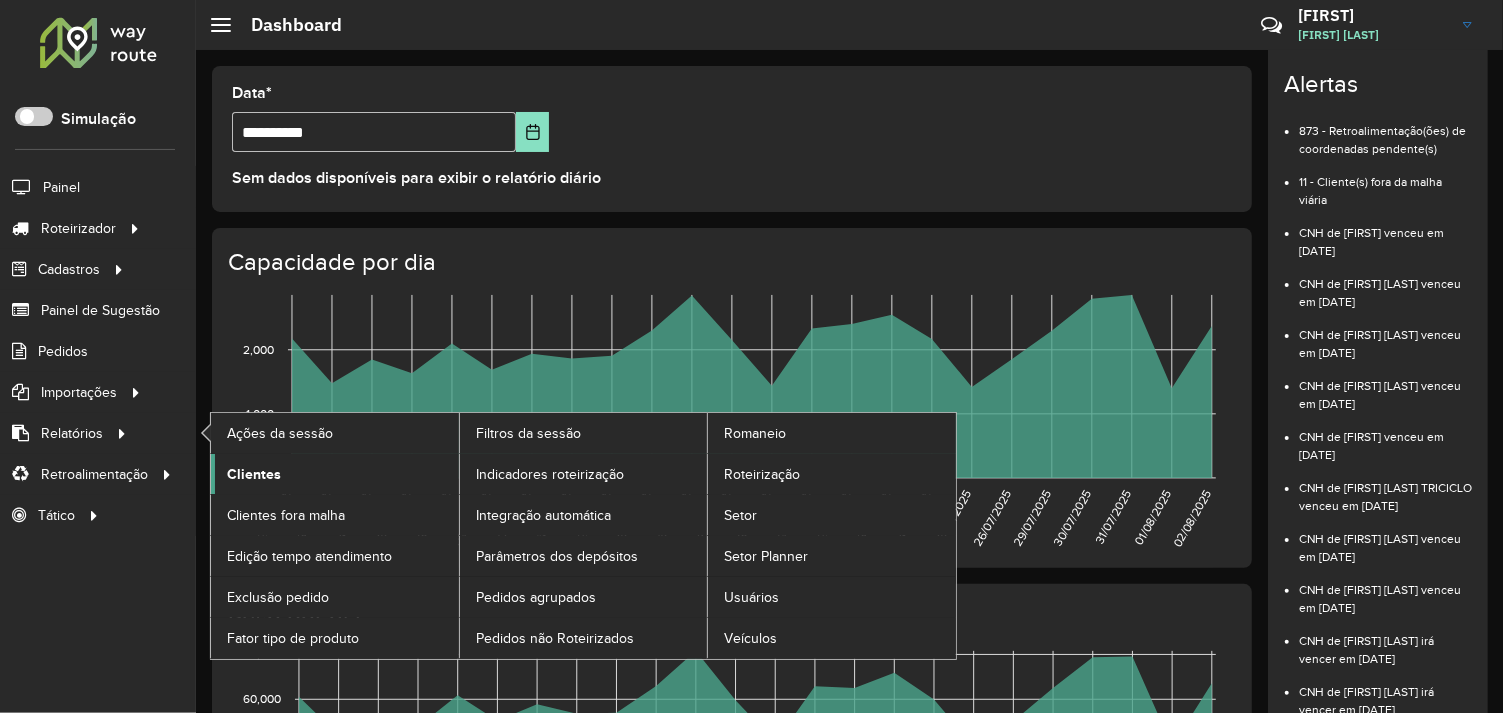 click on "Clientes" 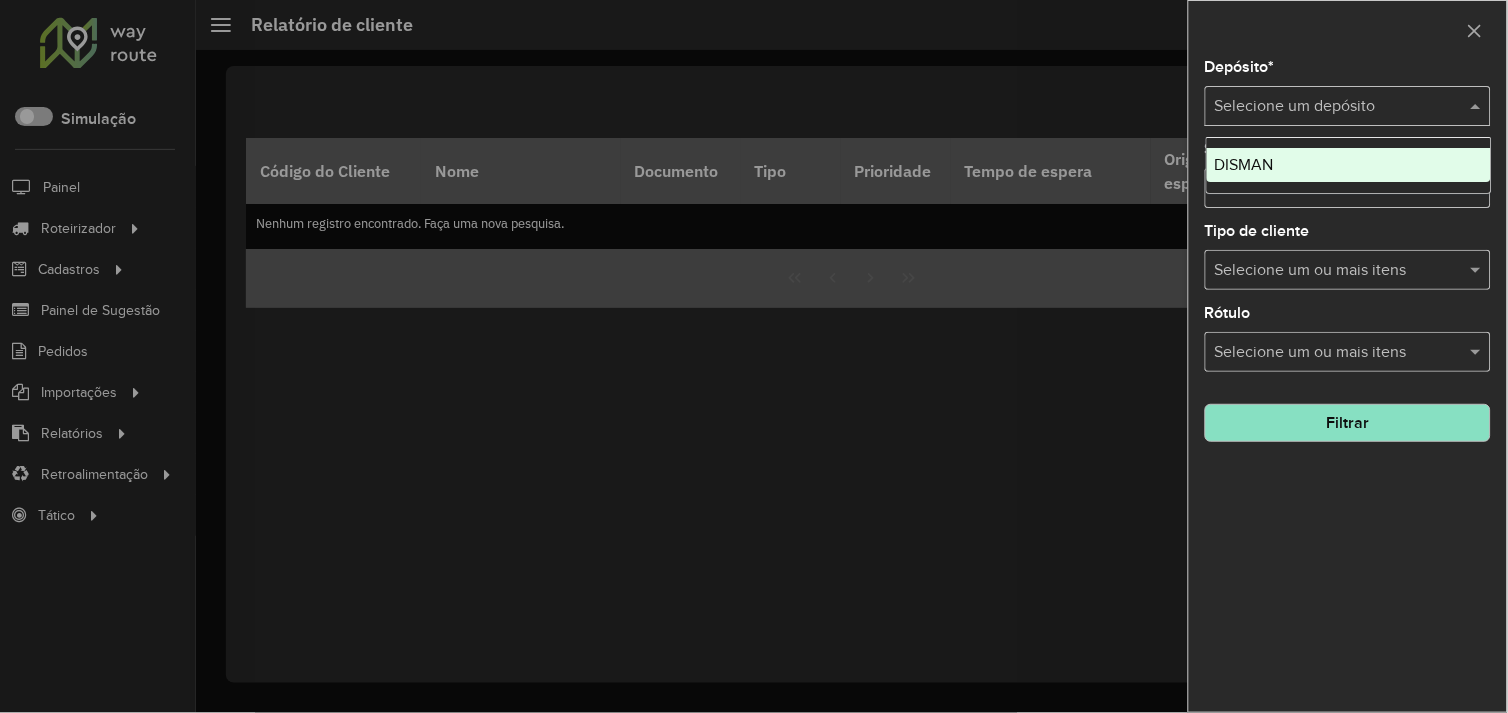 click at bounding box center [1478, 106] 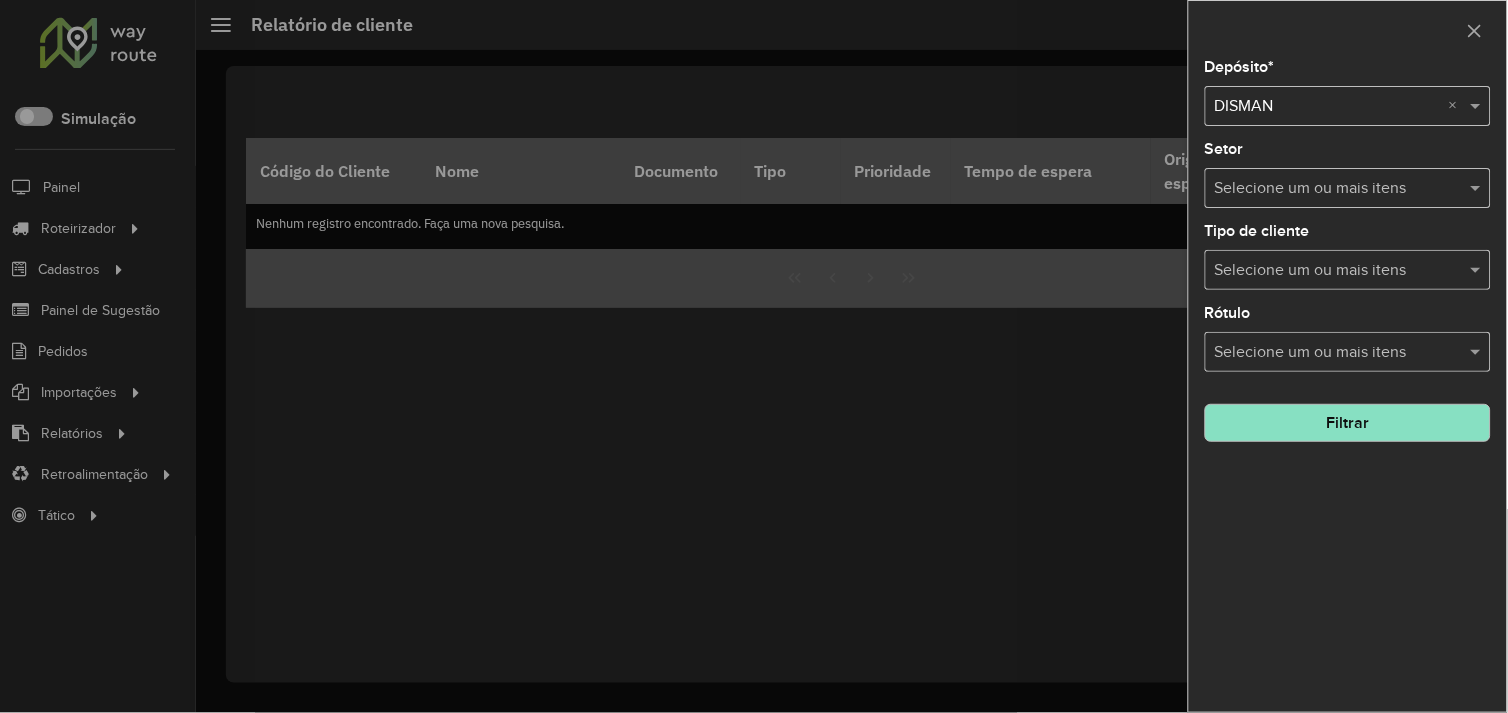 click on "Filtrar" 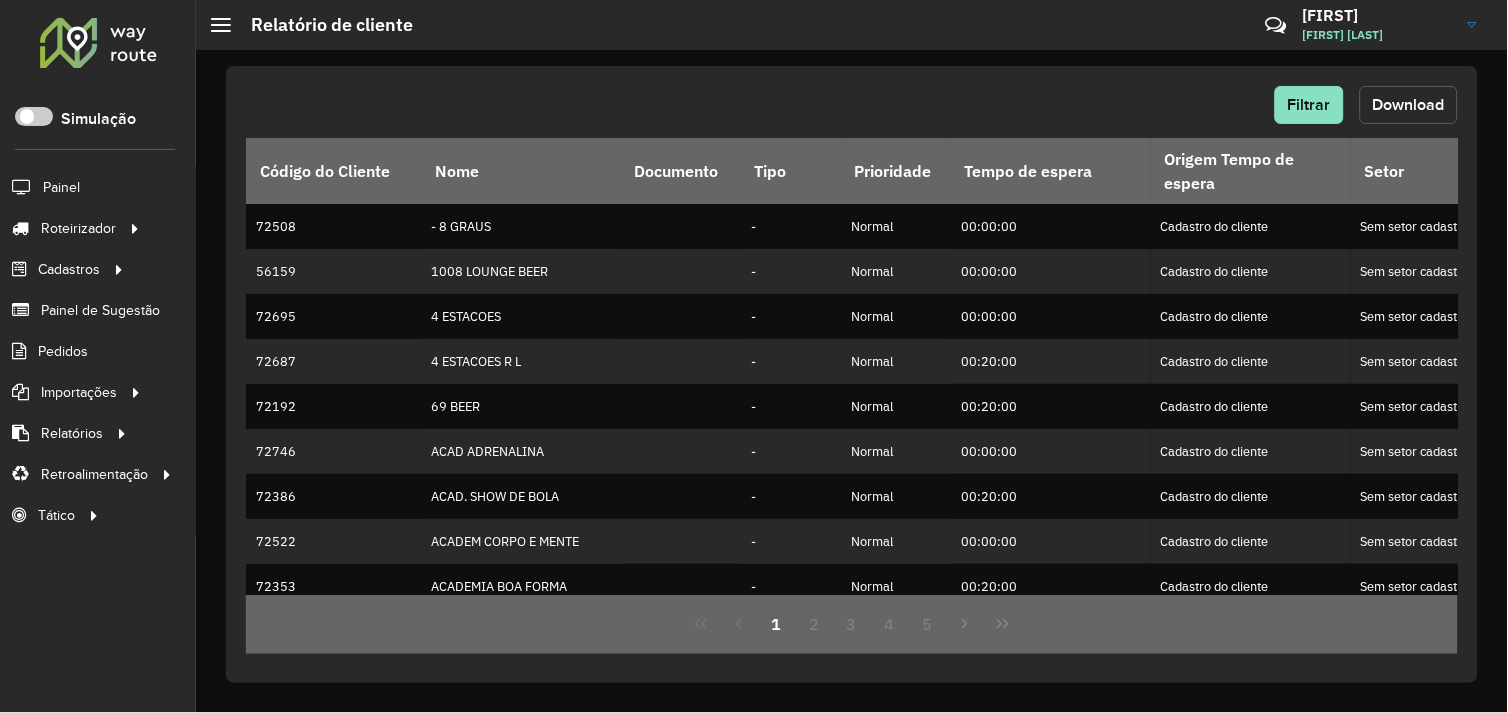 click on "Download" 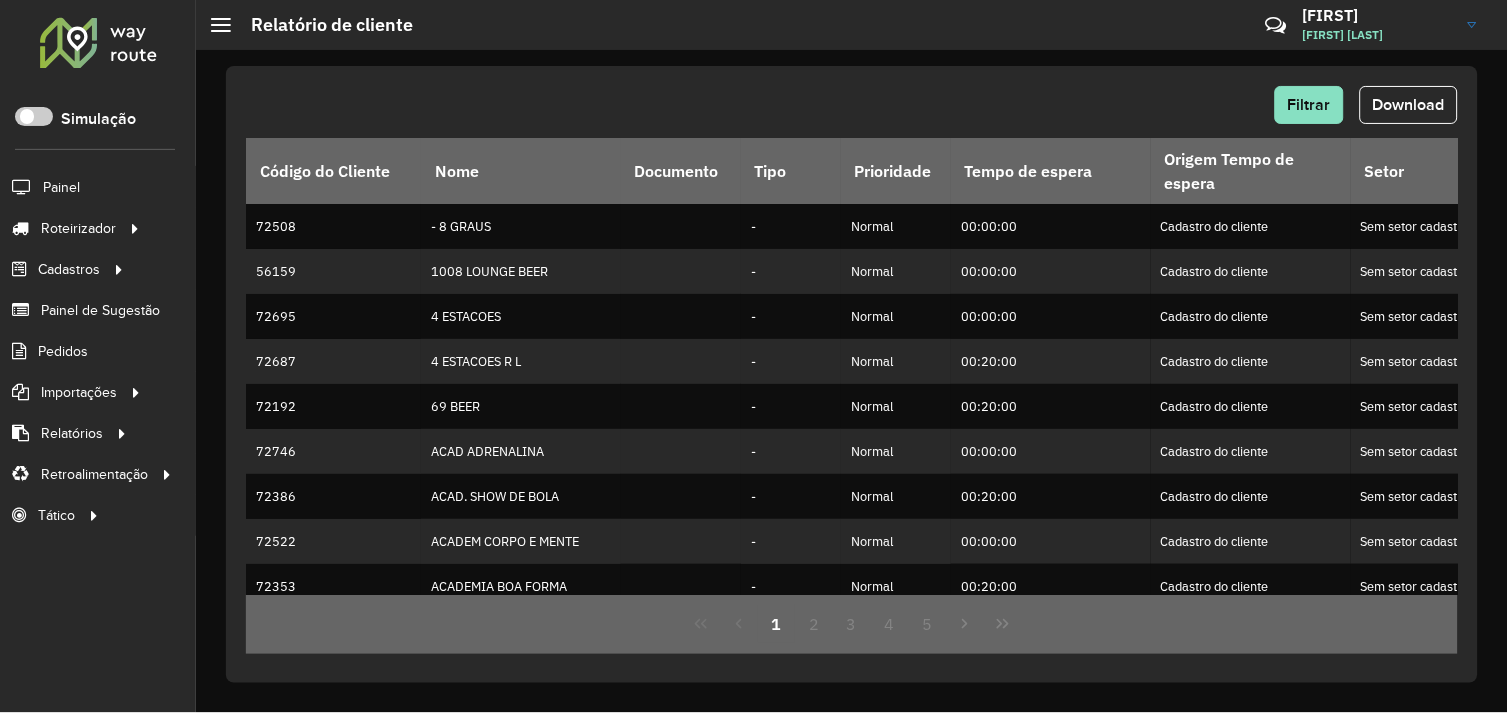 click on "Filtrar   Download   Código do Cliente   Nome   Documento   Tipo   Prioridade   Tempo de espera   Origem Tempo de espera  Setor Endereço Cidade Estado Latitude Longitude  Início Janela   Fim Janela  Inativo Tempo espera lacrado  Coordenada lacrada  Rótulo Observação Data última compra  Data penúltima compra  Macro região Setor Planner  Veículos exclusivos   Tipos de veículos exclusivos   Grupos de rota exclusiva   Prioridade tipo cliente  72508 - 8 GRAUS     -   Normal  00:00:00 Cadastro do cliente Sem setor cadastrado  DOS ESTADOS SN TUCUMA PA -6.750504 -51.150272 08:00:00 23:59:00  -     04/08/2025 30/07/2025 - Tucuma - 56159 1008 LOUNGE BEER     -   Normal  00:00:00 Cadastro do cliente Sem setor cadastrado  CEARA 866 OURILANDIA DO NORTE PA -6.753636 -51.07252 08:00:00 23:59:00  -     06/12/2023 29/11/2023 - Tucuma - 72695 4 ESTACOES     -   Normal  00:00:00 Cadastro do cliente Sem setor cadastrado  Avenida Ceara 137 TUCUMA PA -6.750359 -51.161222 08:00:00 23:59:00  -     - - - Tucuma - 72687" 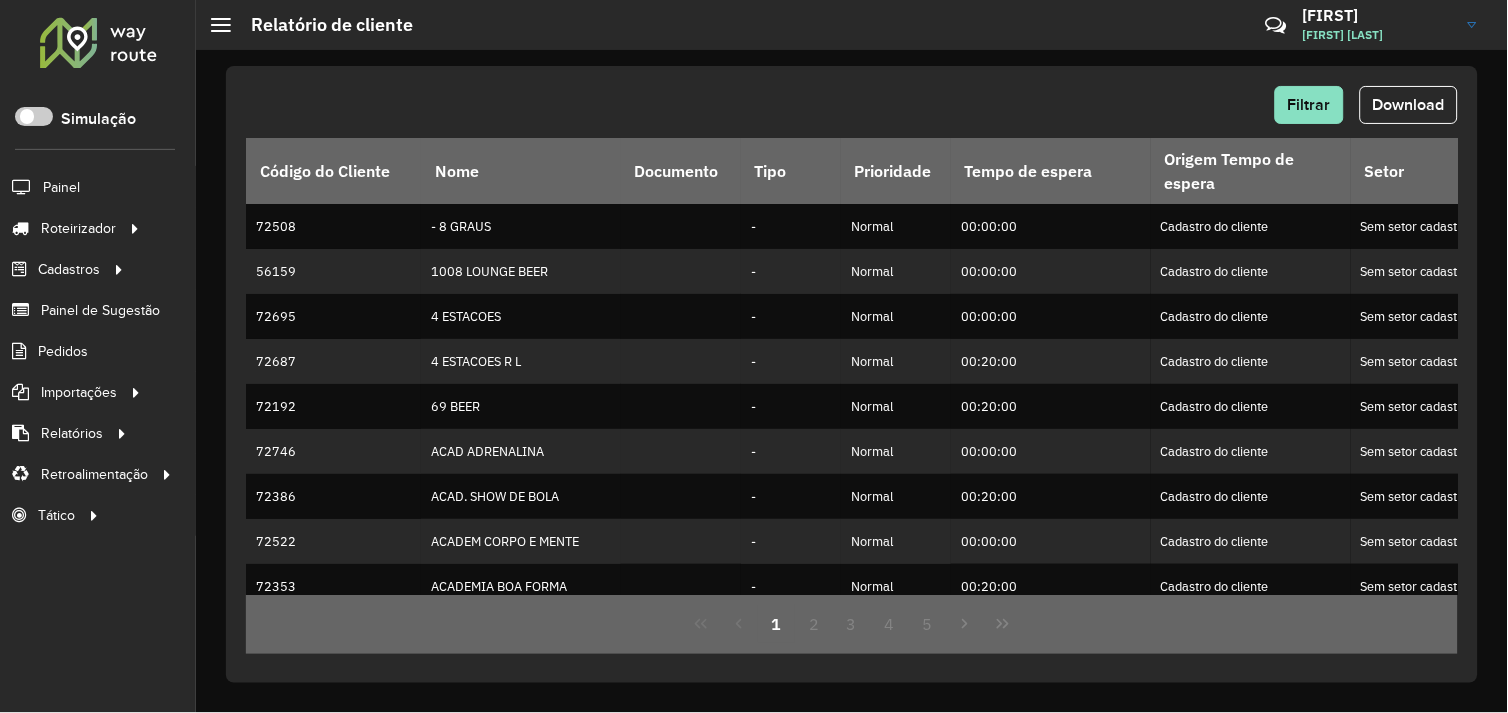click on "Relatório de cliente  Críticas? Dúvidas? Elogios? Sugestões? Entre em contato conosco!  Fran Fran  Almeida" 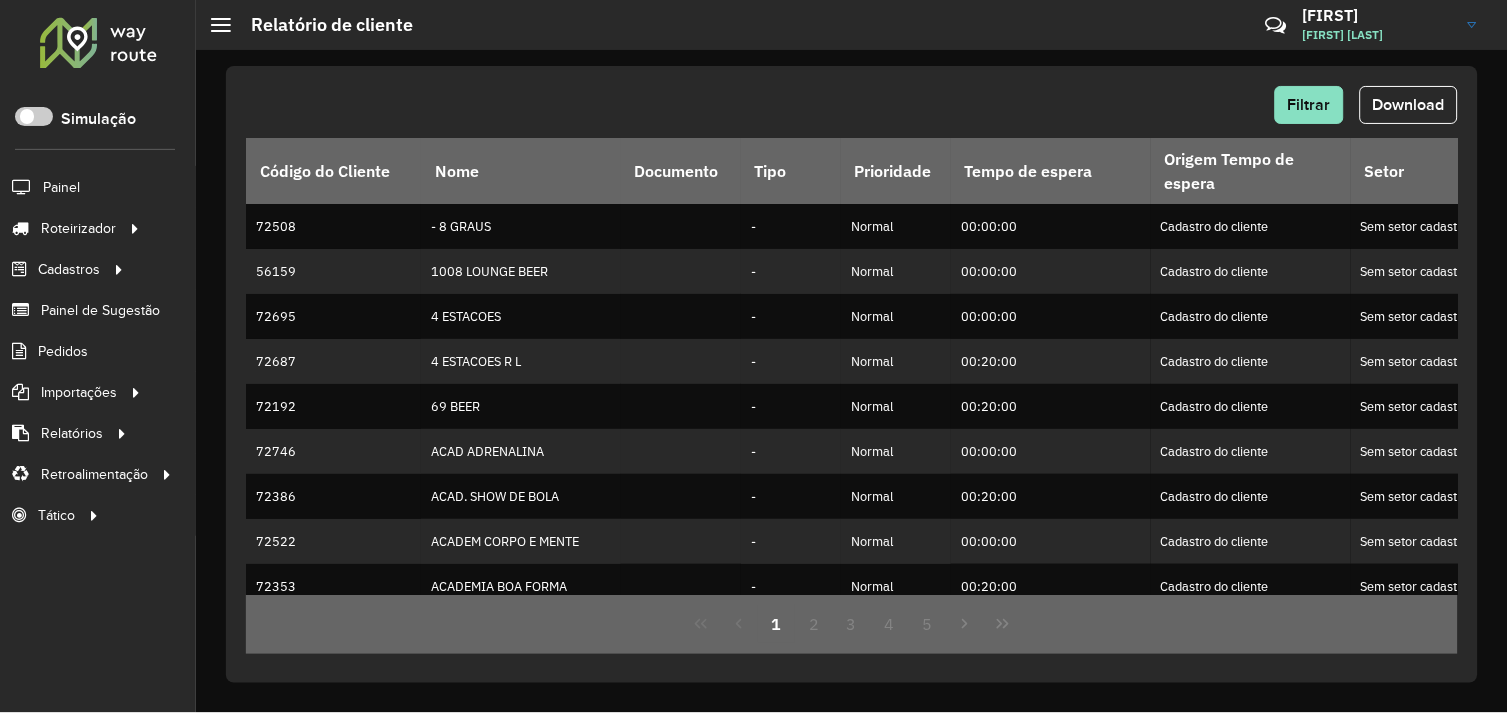 click on "Download" 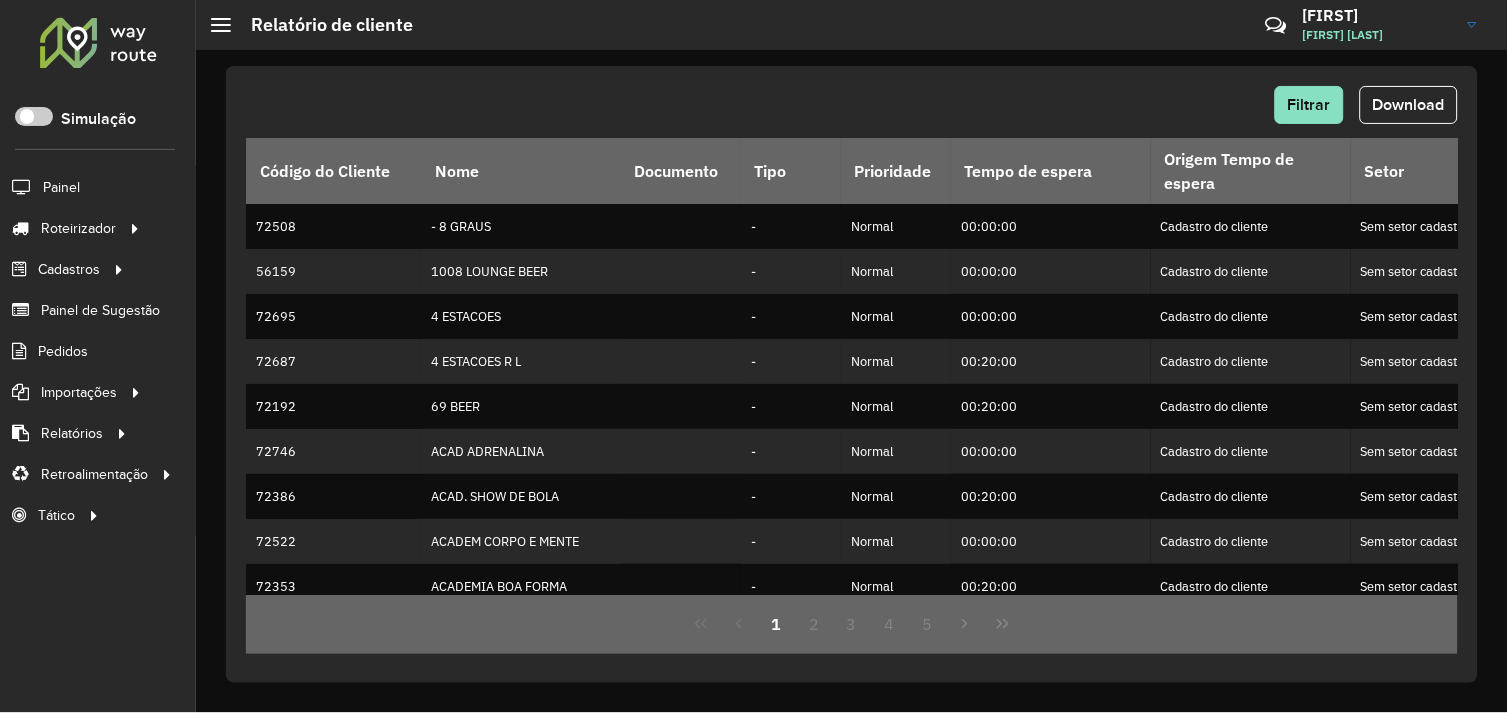 click on "Filtrar   Download   Código do Cliente   Nome   Documento   Tipo   Prioridade   Tempo de espera   Origem Tempo de espera  Setor Endereço Cidade Estado Latitude Longitude  Início Janela   Fim Janela  Inativo Tempo espera lacrado  Coordenada lacrada  Rótulo Observação Data última compra  Data penúltima compra  Macro região Setor Planner  Veículos exclusivos   Tipos de veículos exclusivos   Grupos de rota exclusiva   Prioridade tipo cliente  72508 - 8 GRAUS     -   Normal  00:00:00 Cadastro do cliente Sem setor cadastrado  DOS ESTADOS SN TUCUMA PA -6.750504 -51.150272 08:00:00 23:59:00  -     04/08/2025 30/07/2025 - Tucuma - 56159 1008 LOUNGE BEER     -   Normal  00:00:00 Cadastro do cliente Sem setor cadastrado  CEARA 866 OURILANDIA DO NORTE PA -6.753636 -51.07252 08:00:00 23:59:00  -     06/12/2023 29/11/2023 - Tucuma - 72695 4 ESTACOES     -   Normal  00:00:00 Cadastro do cliente Sem setor cadastrado  Avenida Ceara 137 TUCUMA PA -6.750359 -51.161222 08:00:00 23:59:00  -     - - - Tucuma - 72687" 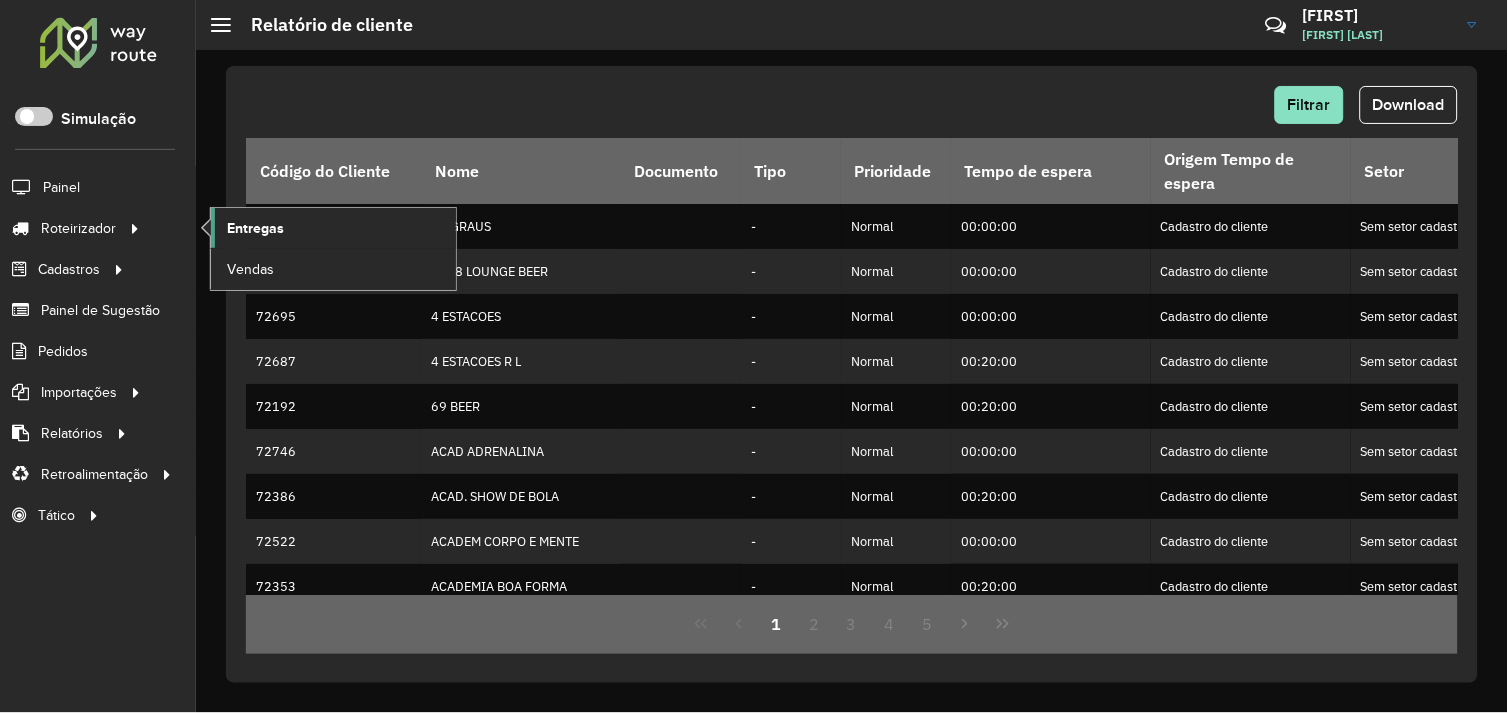 click on "Entregas" 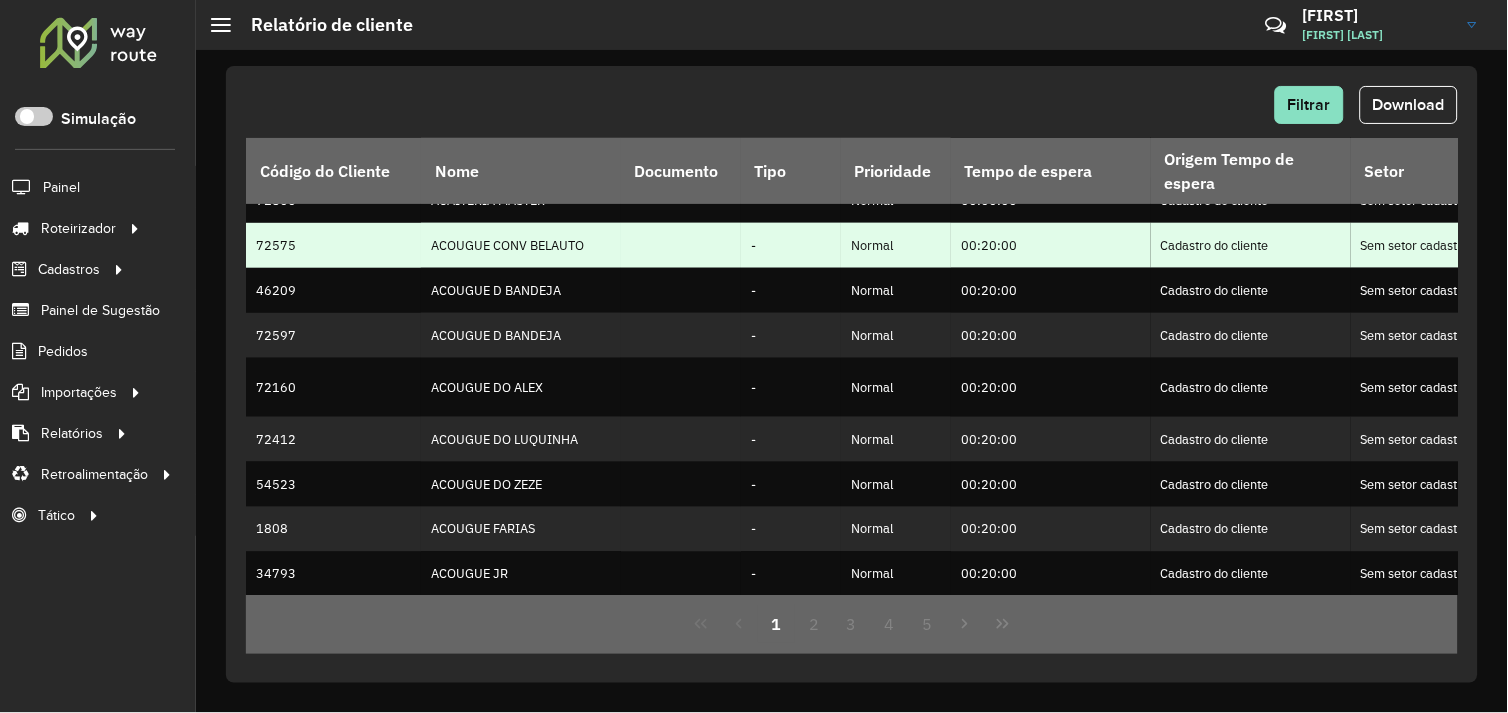 scroll, scrollTop: 527, scrollLeft: 0, axis: vertical 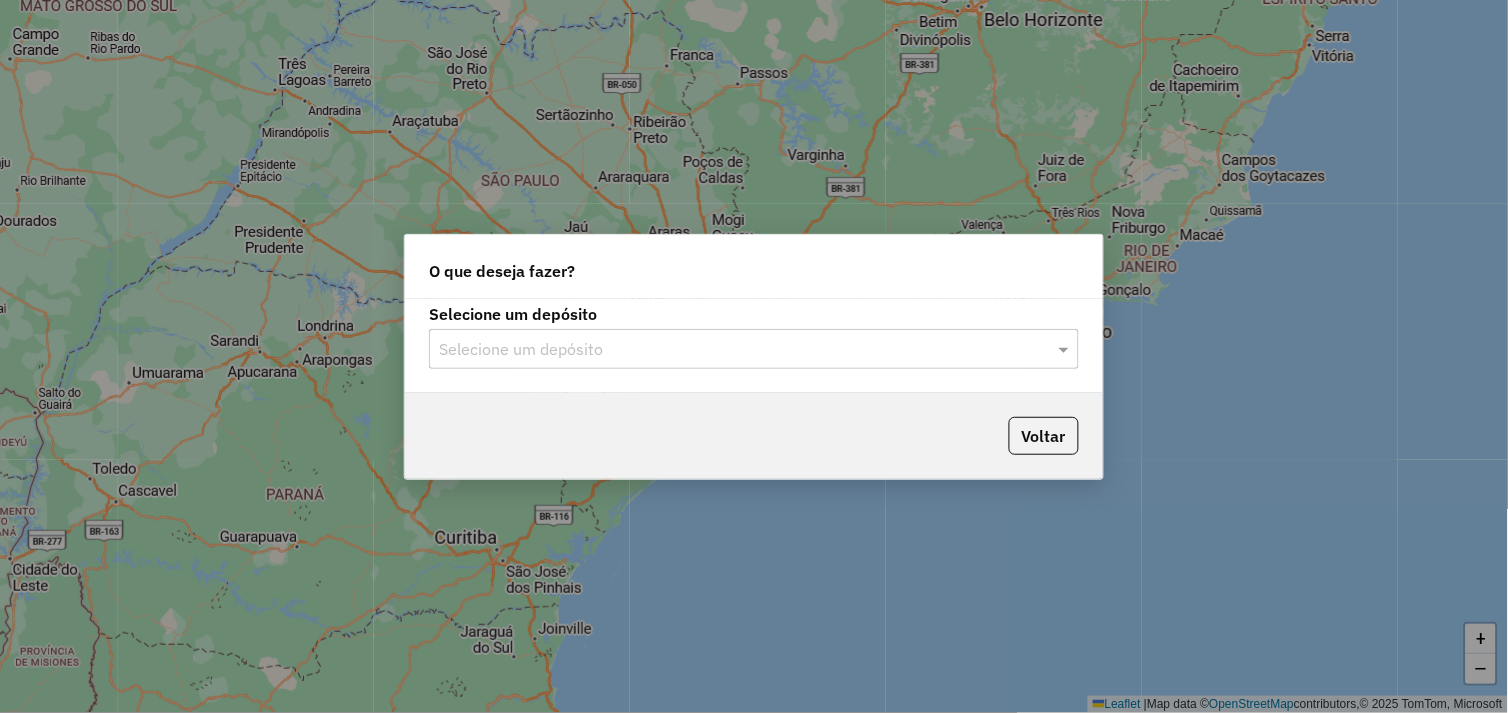 drag, startPoint x: 1058, startPoint y: 351, endPoint x: 1042, endPoint y: 358, distance: 17.464249 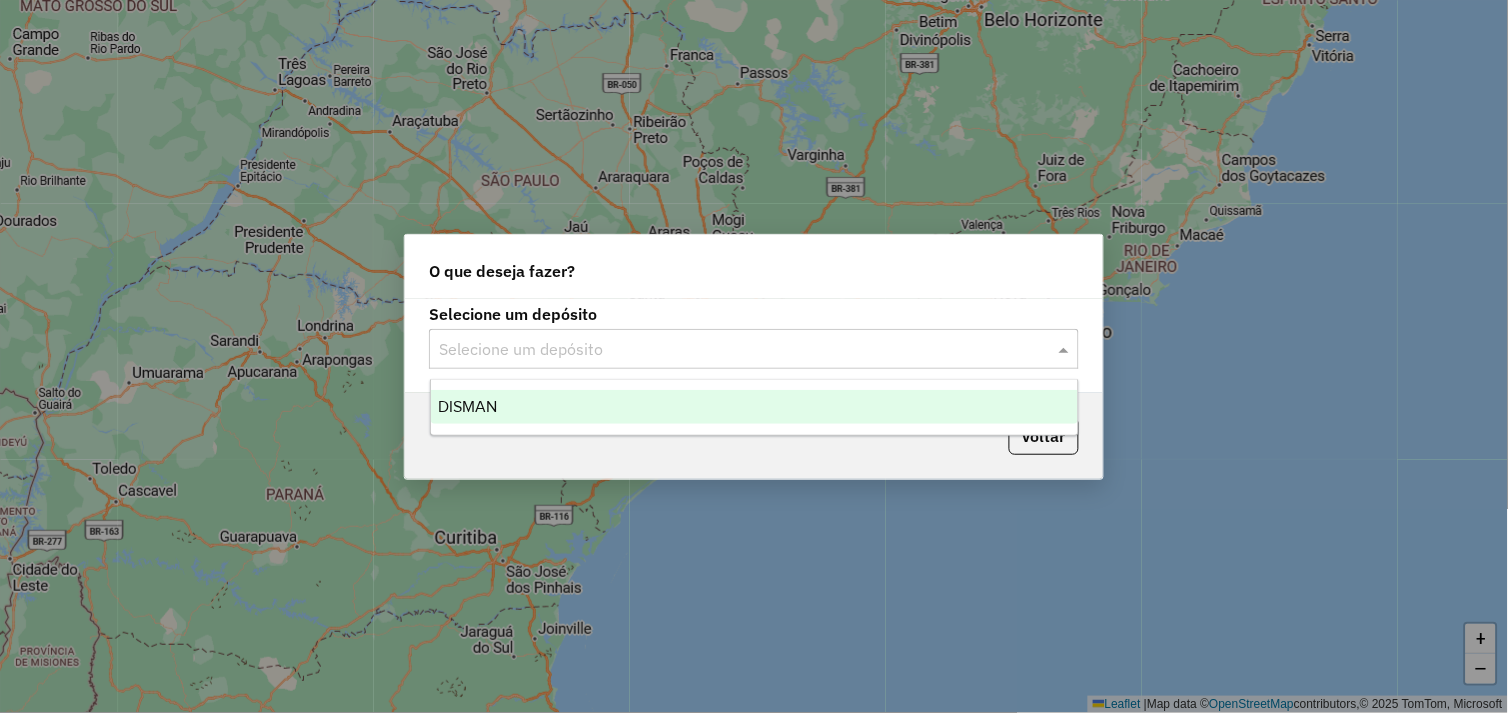 click on "DISMAN" at bounding box center [755, 407] 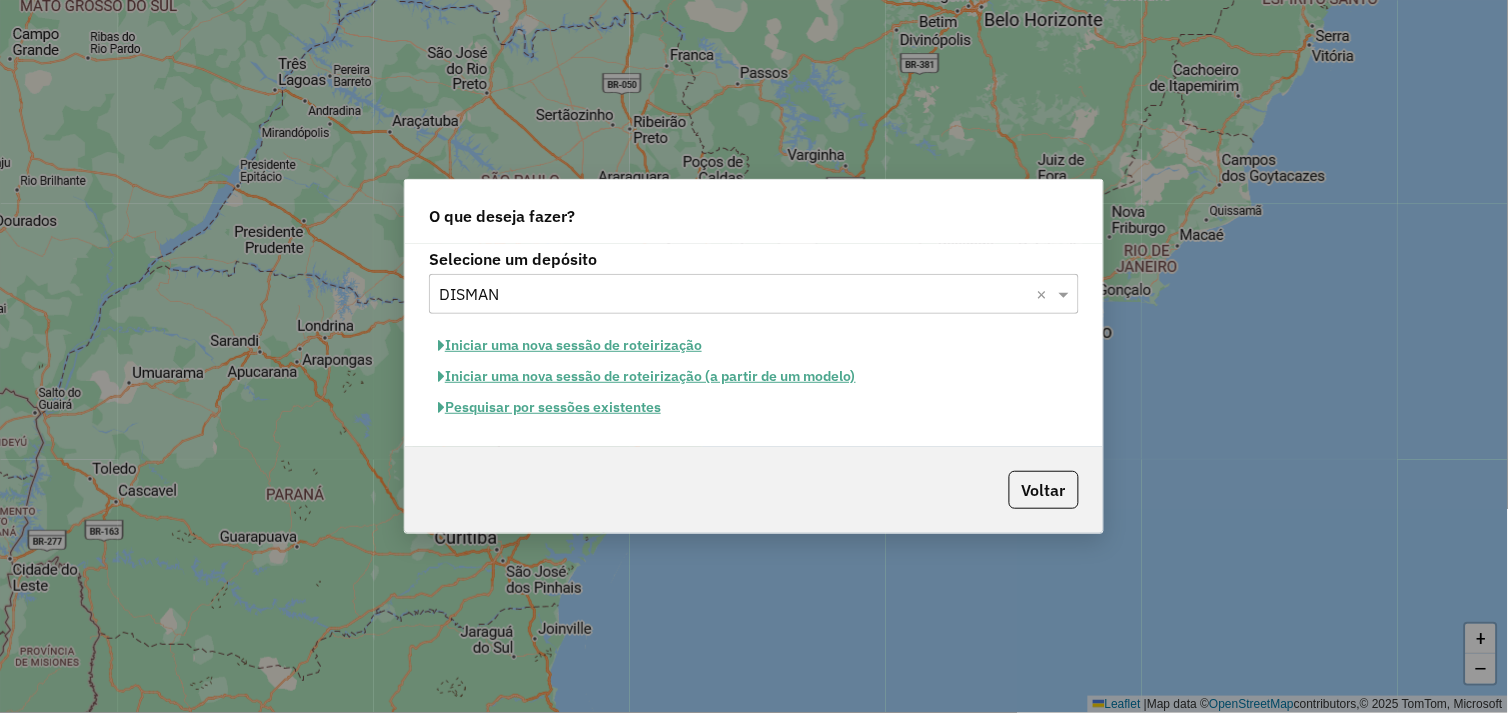 click on "Pesquisar por sessões existentes" 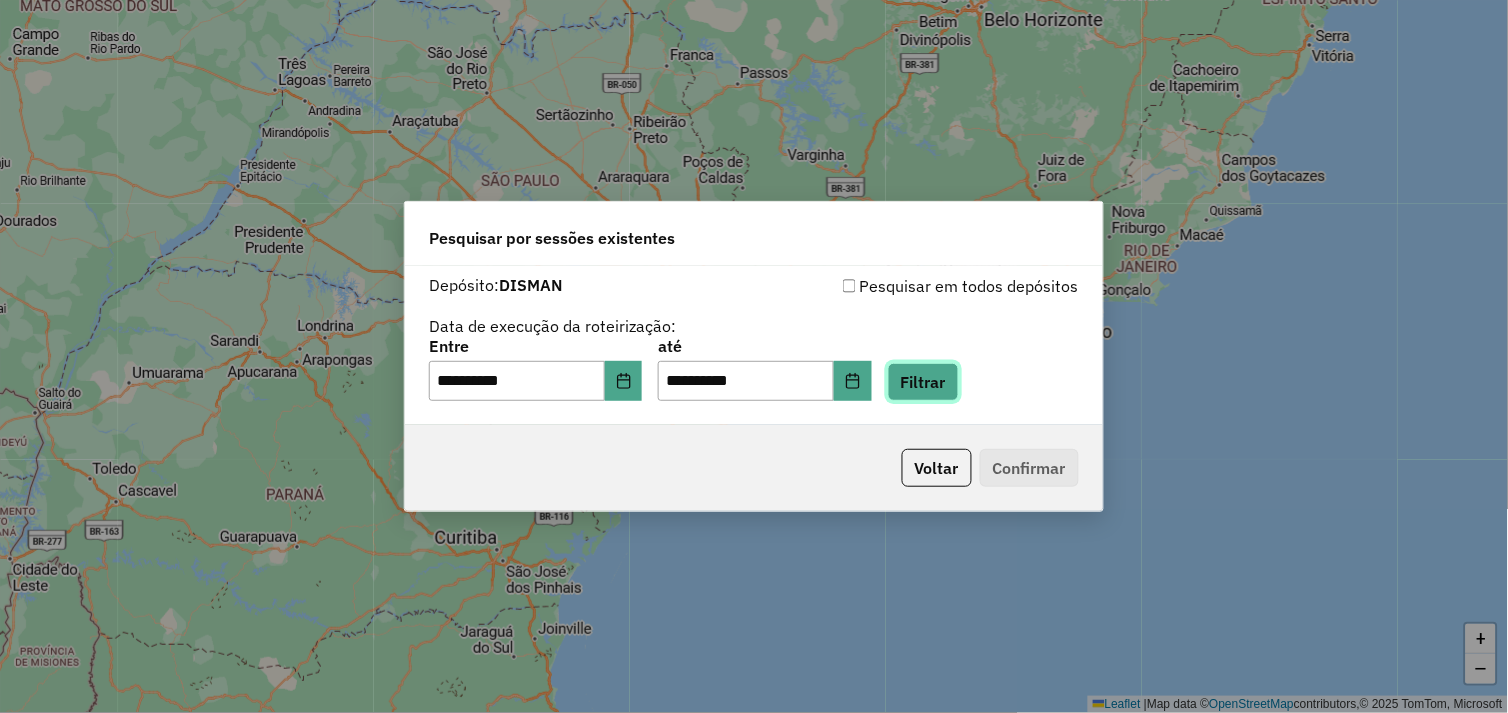 click on "Filtrar" 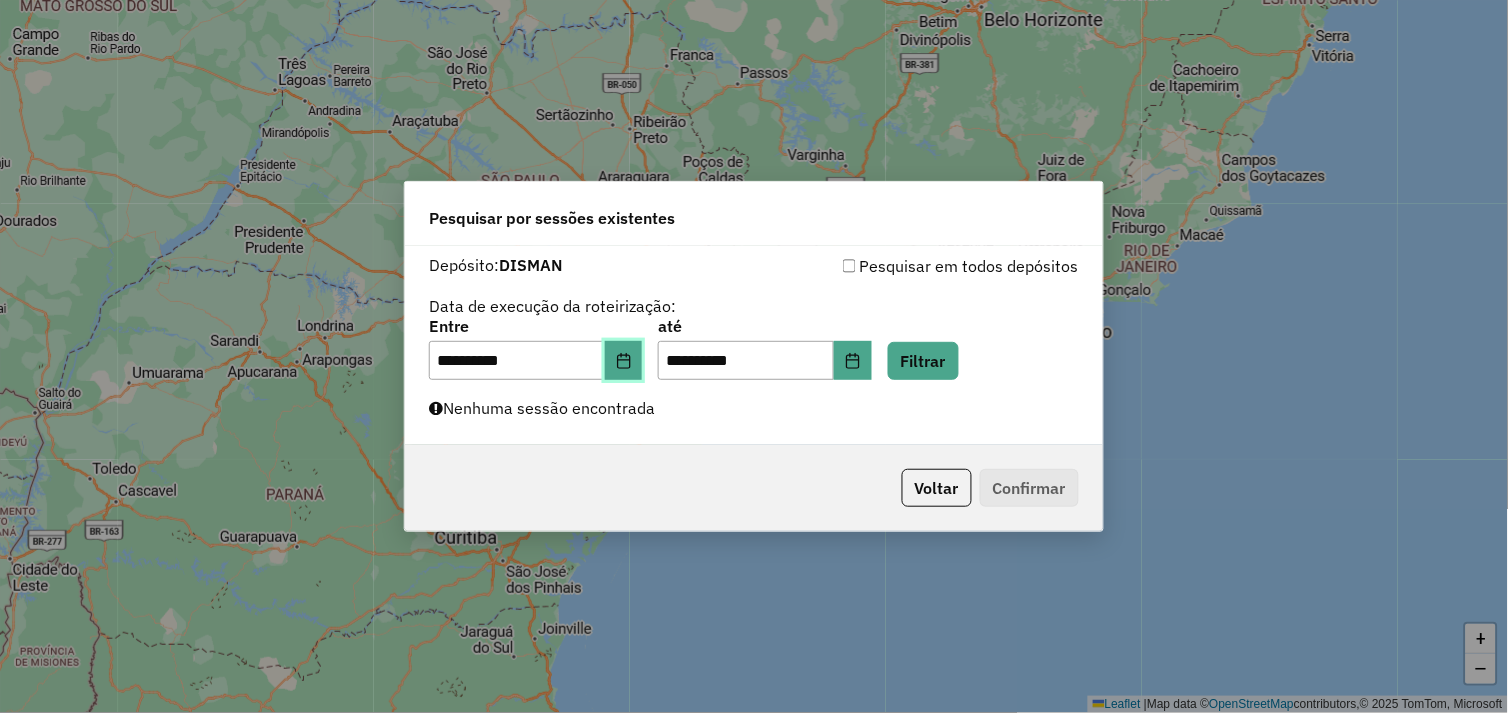 click at bounding box center [624, 361] 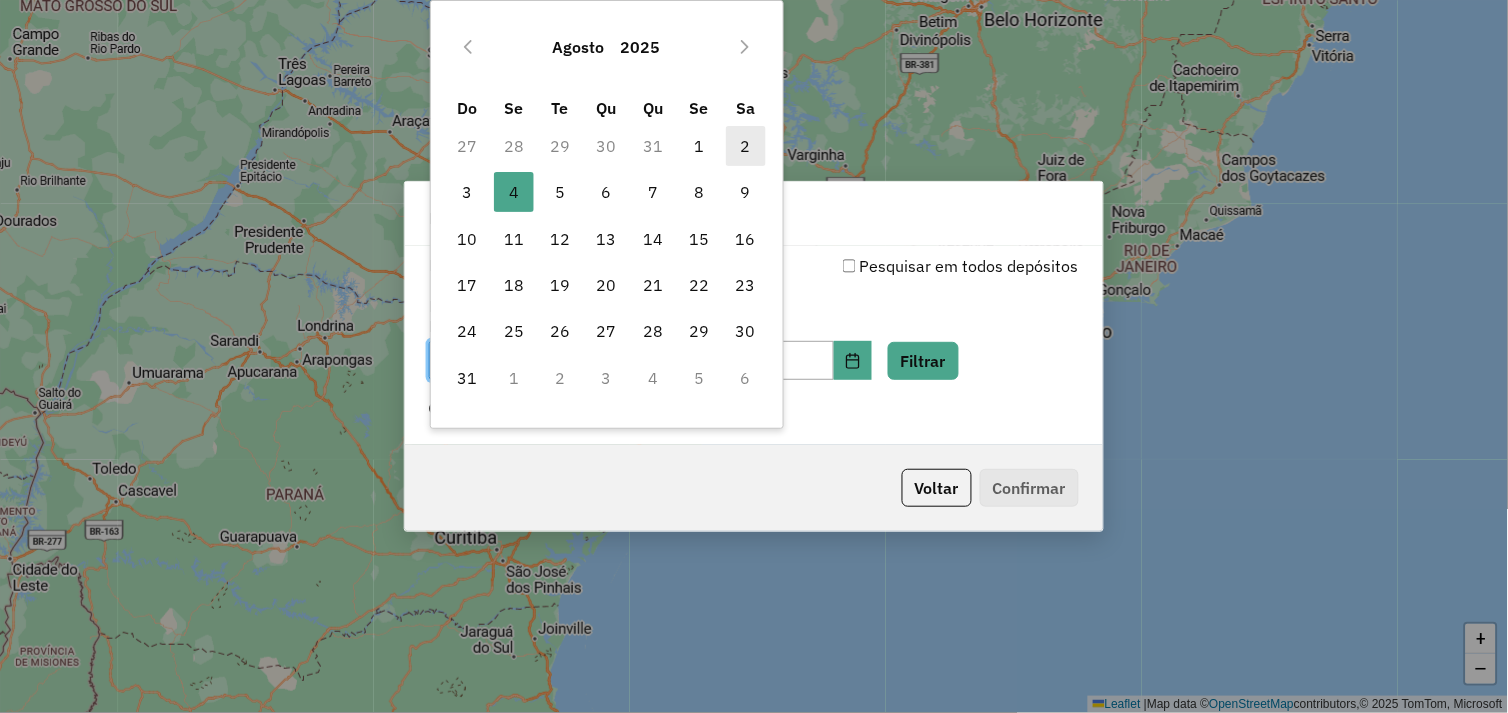 click on "2" at bounding box center (746, 146) 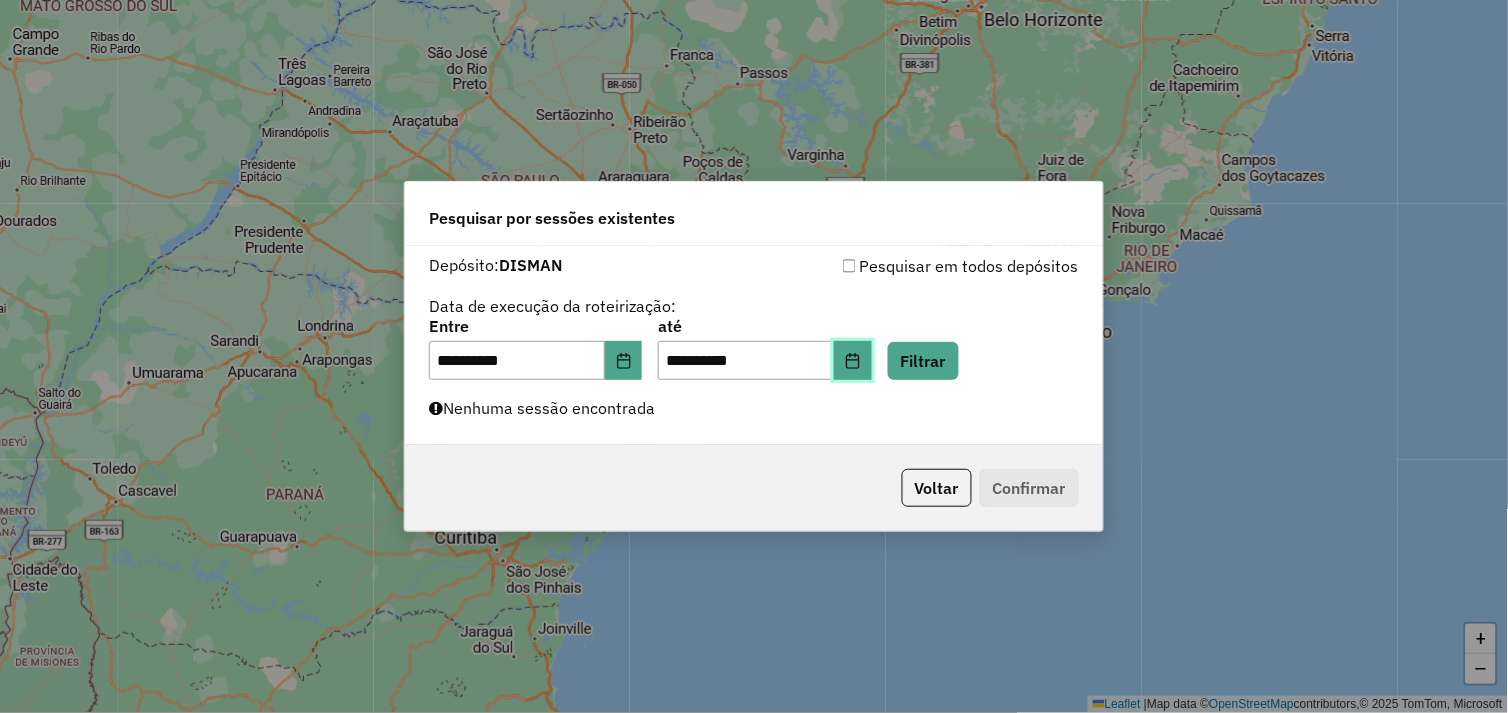 click at bounding box center (853, 361) 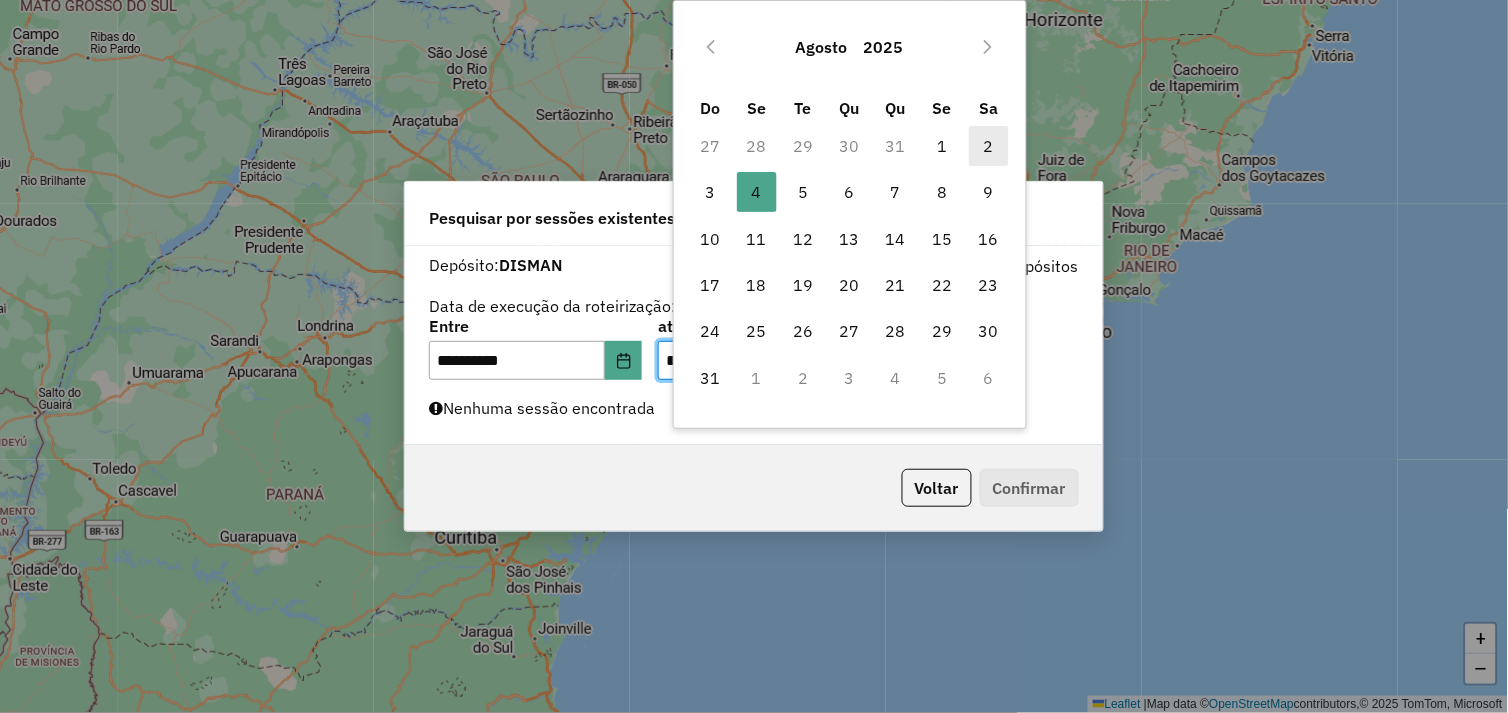 click on "2" at bounding box center (989, 146) 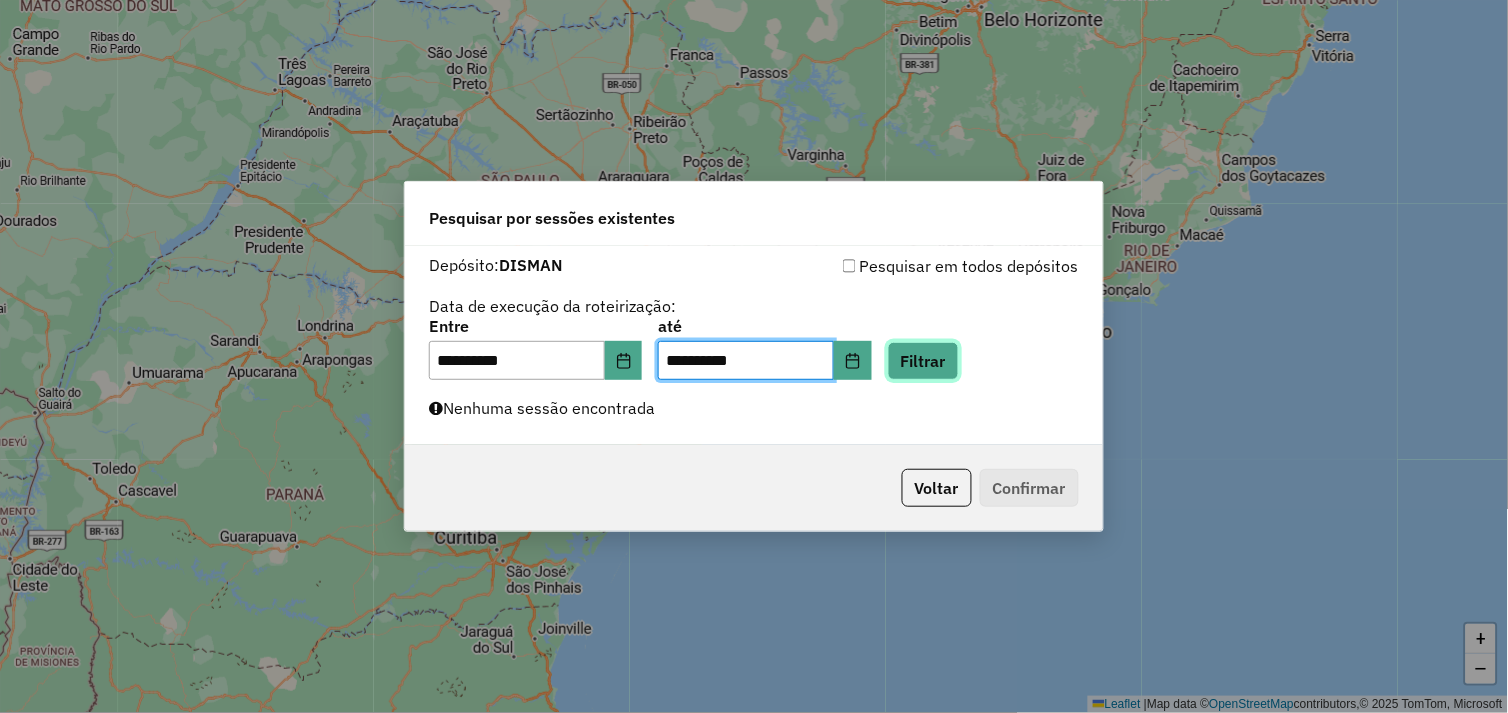 click on "Filtrar" 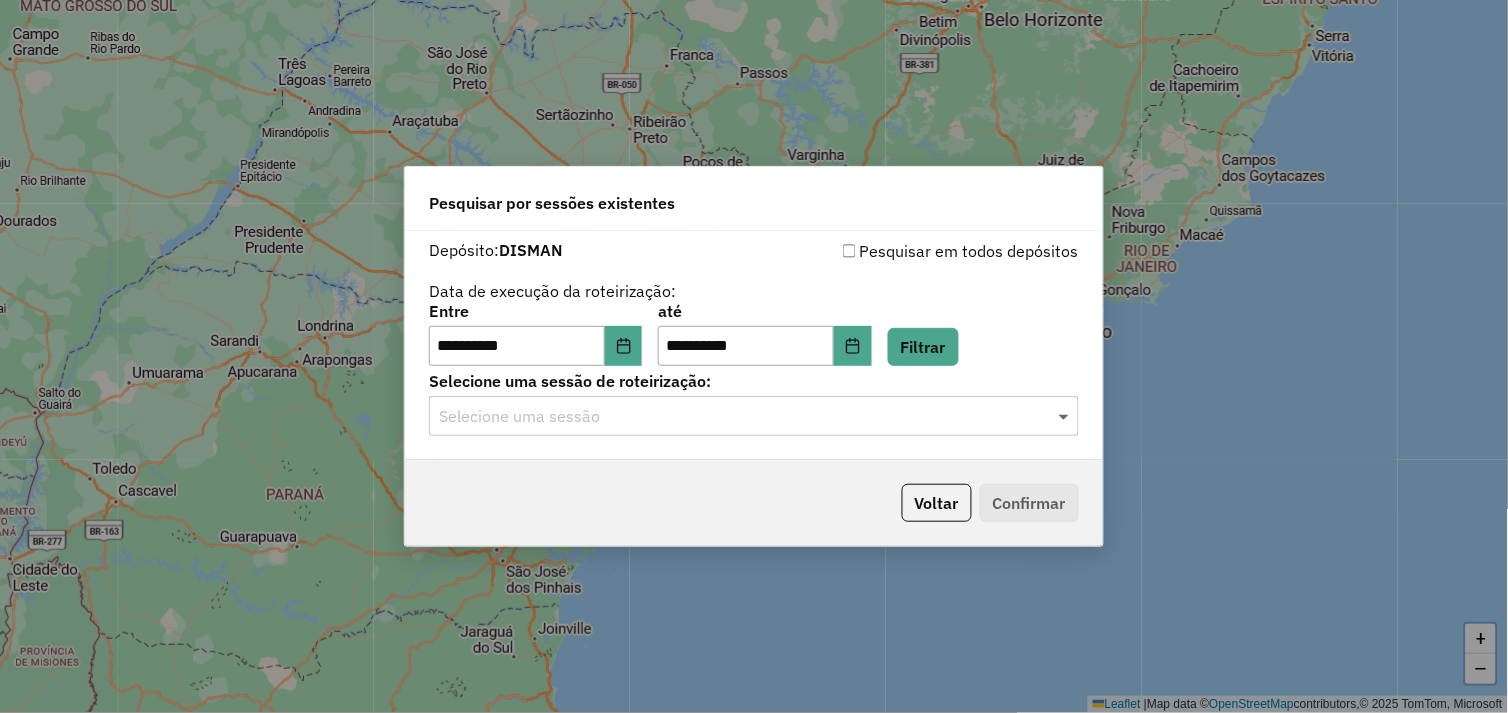 click 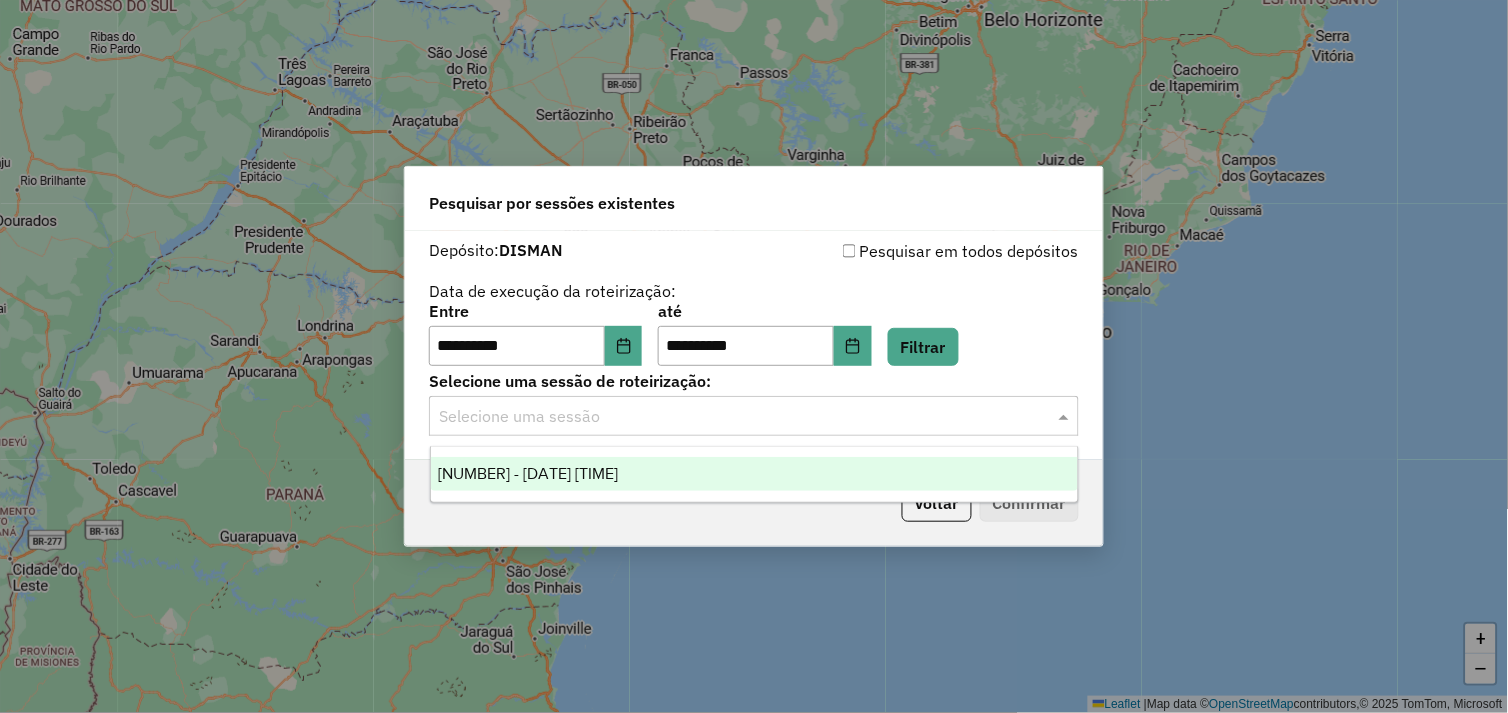 drag, startPoint x: 832, startPoint y: 480, endPoint x: 892, endPoint y: 486, distance: 60.299255 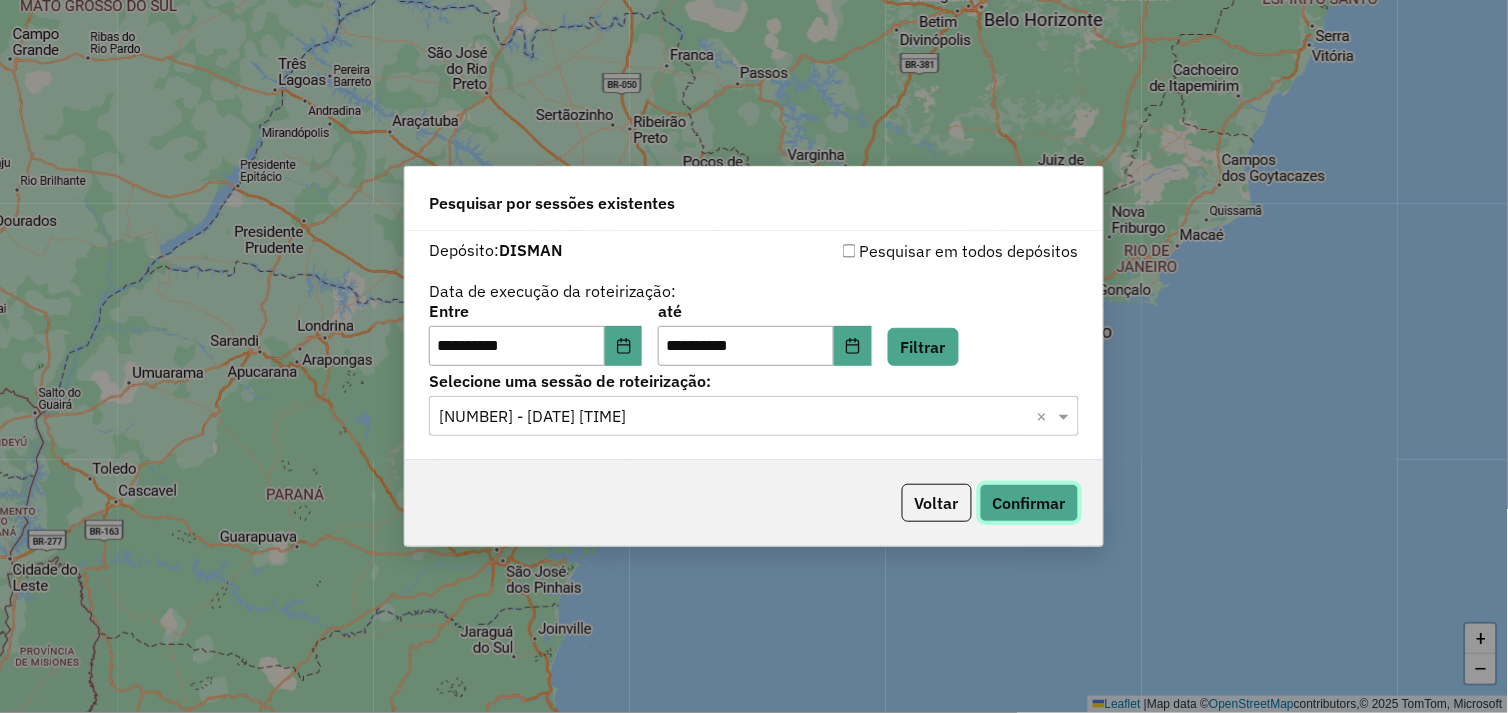click on "Confirmar" 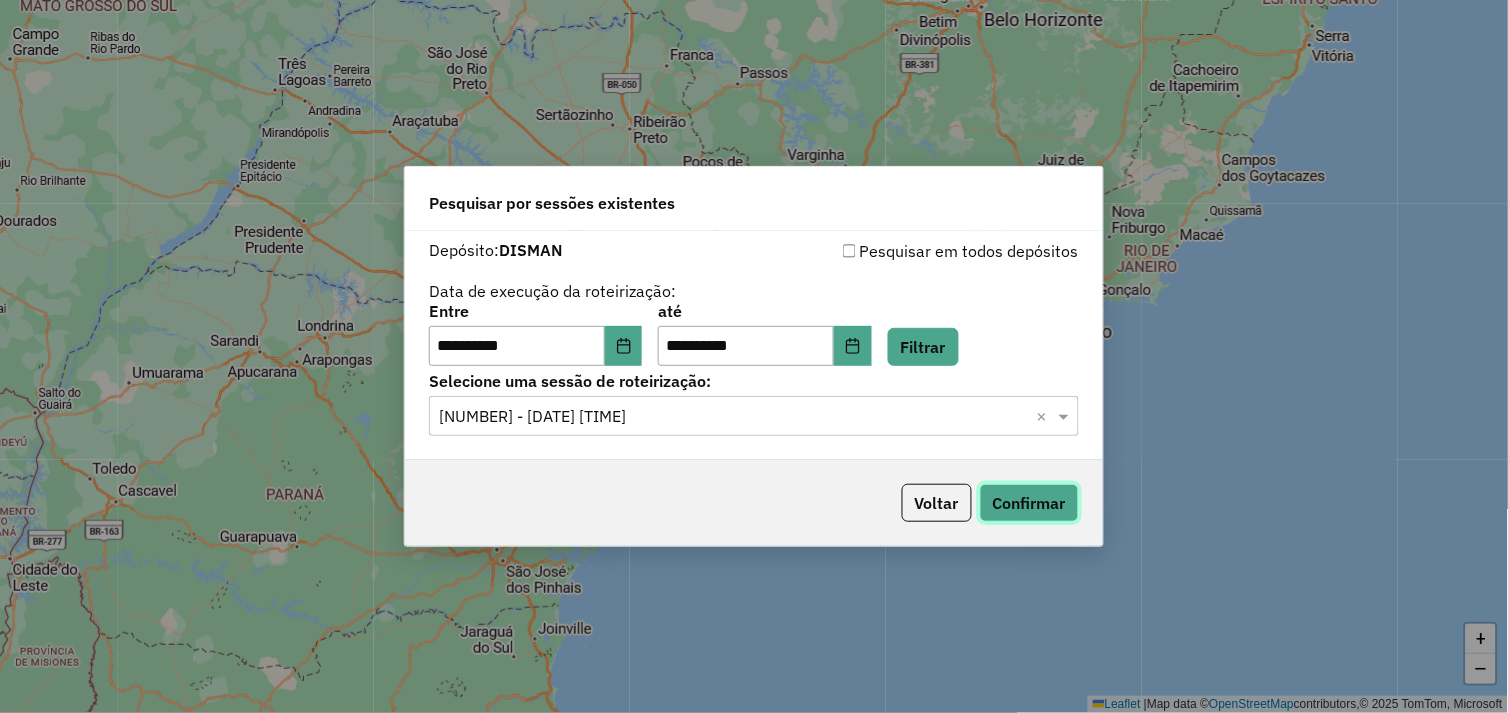 type 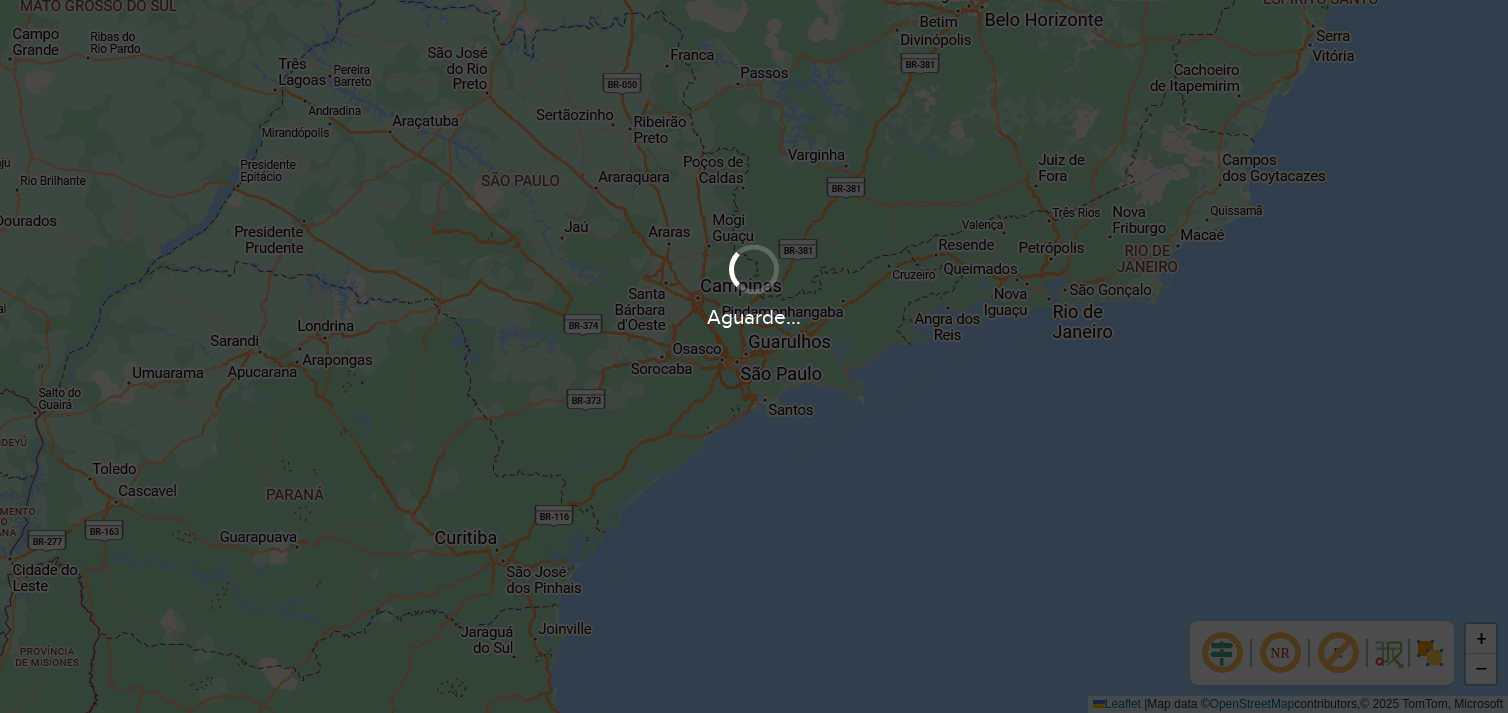 scroll, scrollTop: 0, scrollLeft: 0, axis: both 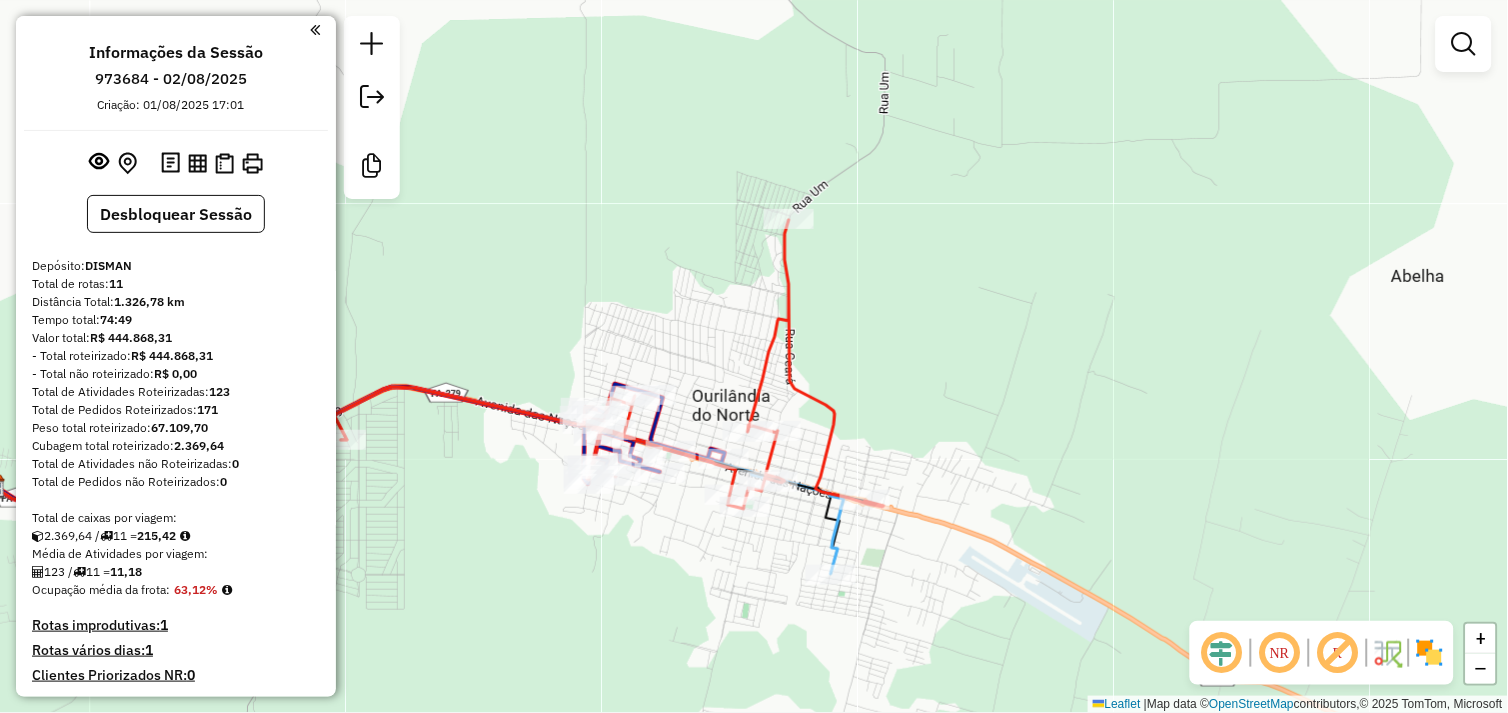 drag, startPoint x: 588, startPoint y: 293, endPoint x: 781, endPoint y: 288, distance: 193.06476 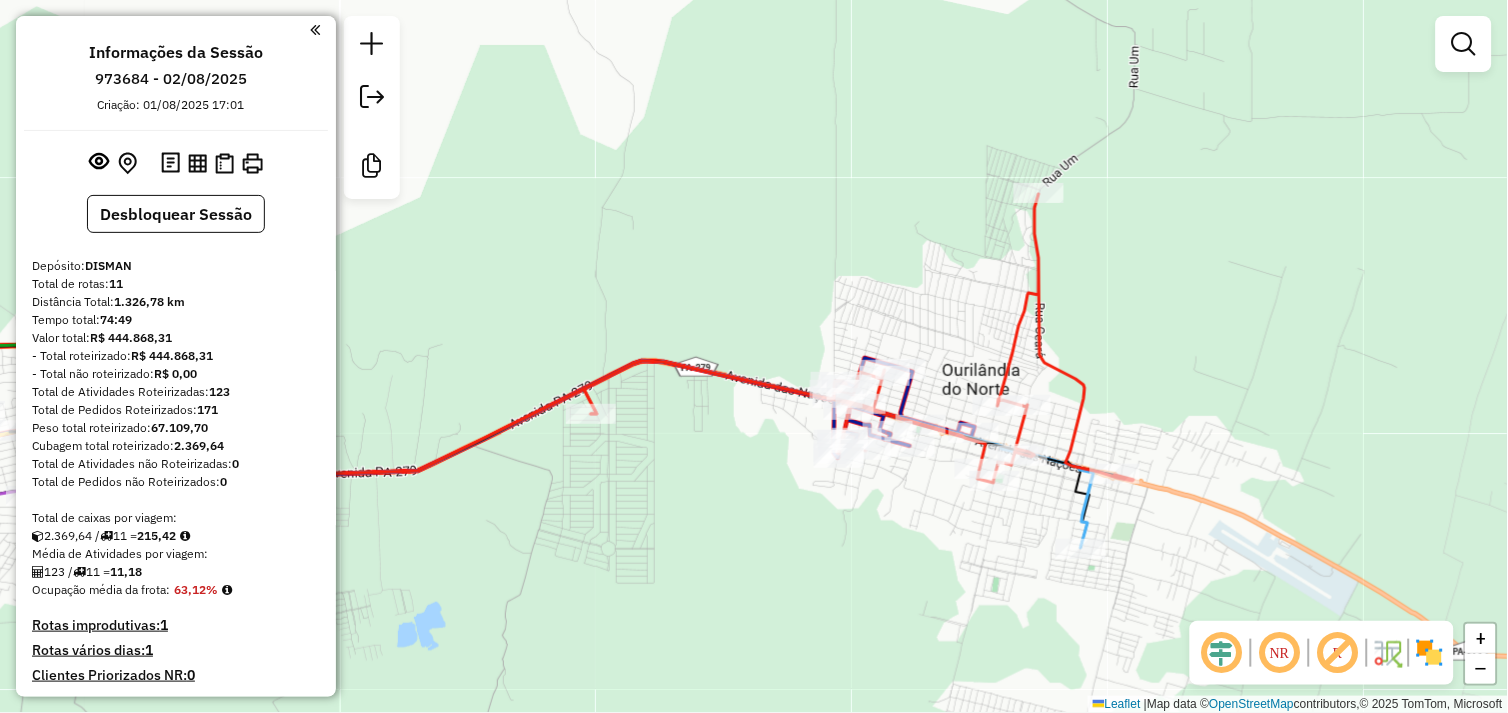 drag, startPoint x: 677, startPoint y: 324, endPoint x: 1067, endPoint y: 264, distance: 394.58838 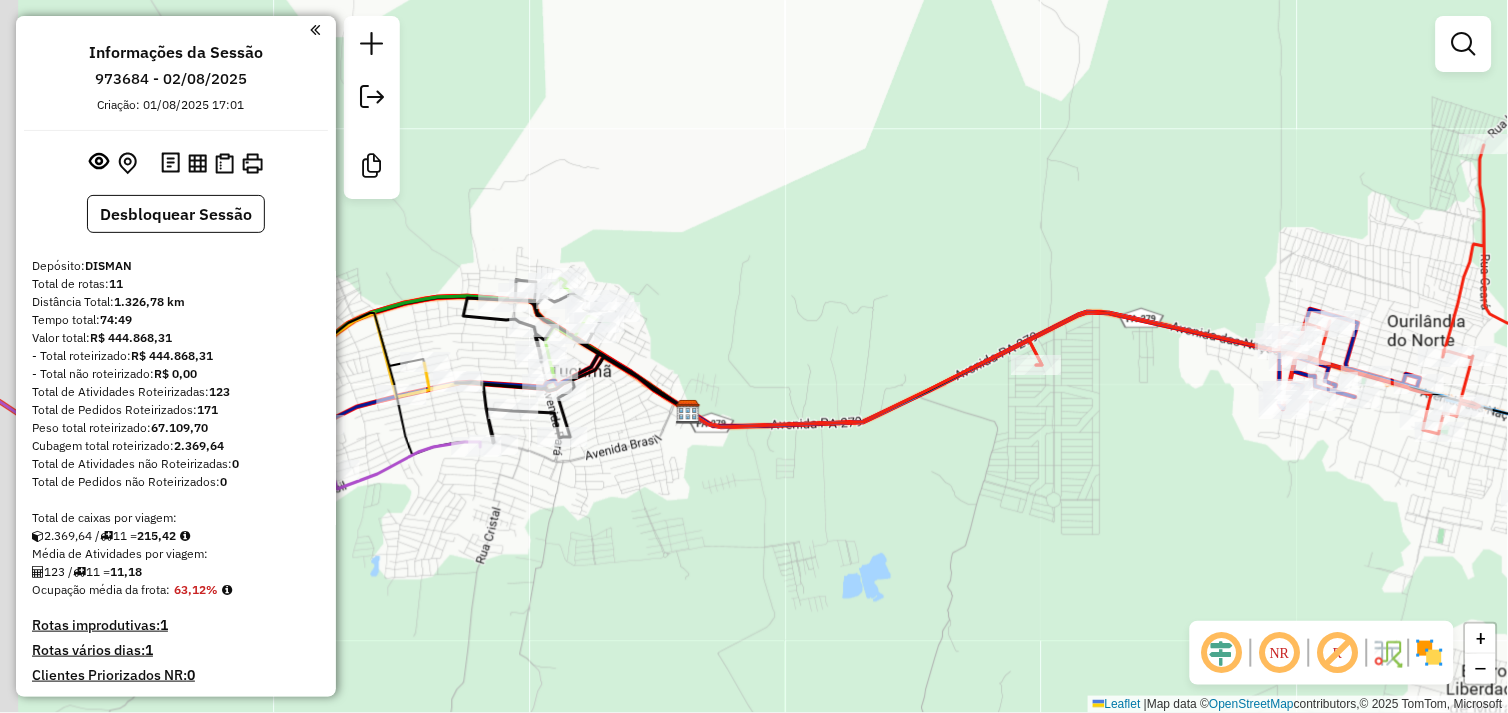 drag, startPoint x: 694, startPoint y: 364, endPoint x: 862, endPoint y: 358, distance: 168.1071 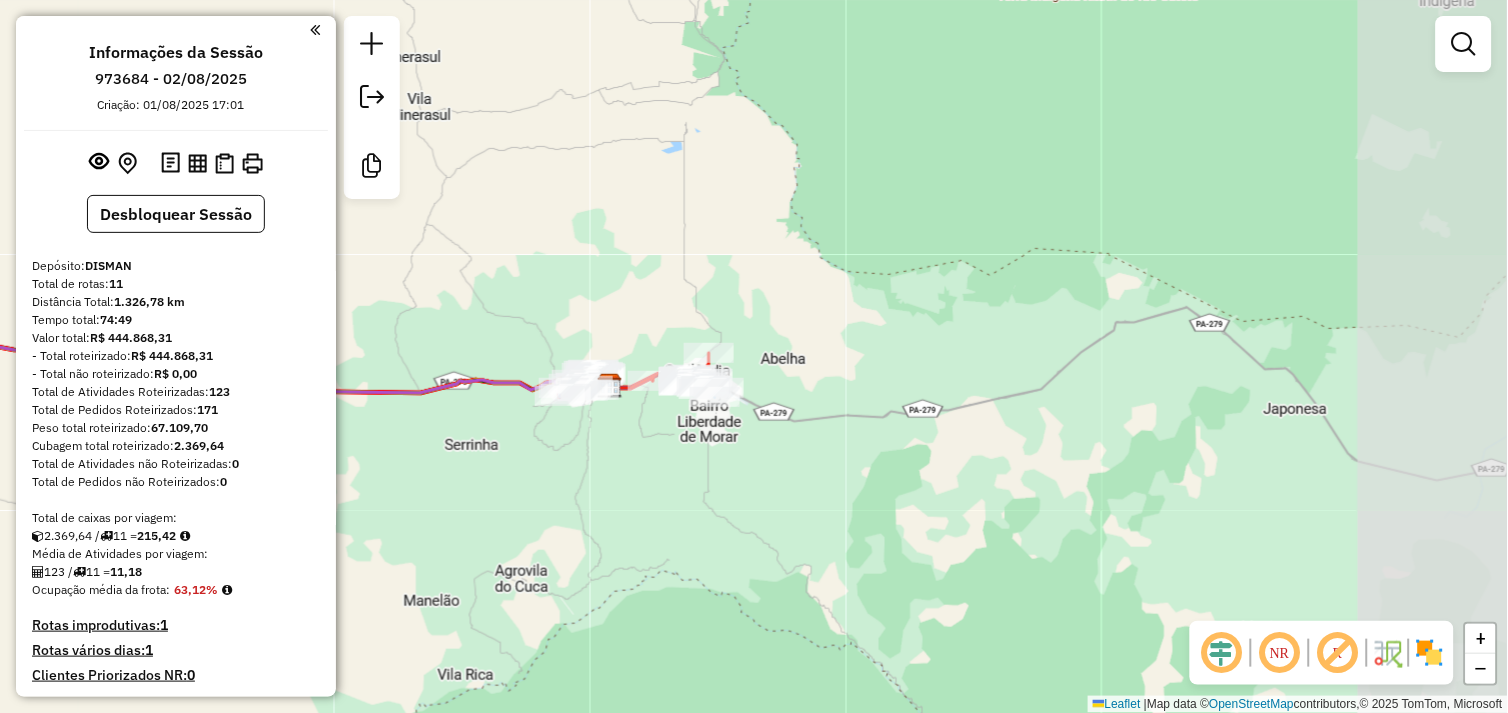 drag, startPoint x: 520, startPoint y: 436, endPoint x: 742, endPoint y: 431, distance: 222.0563 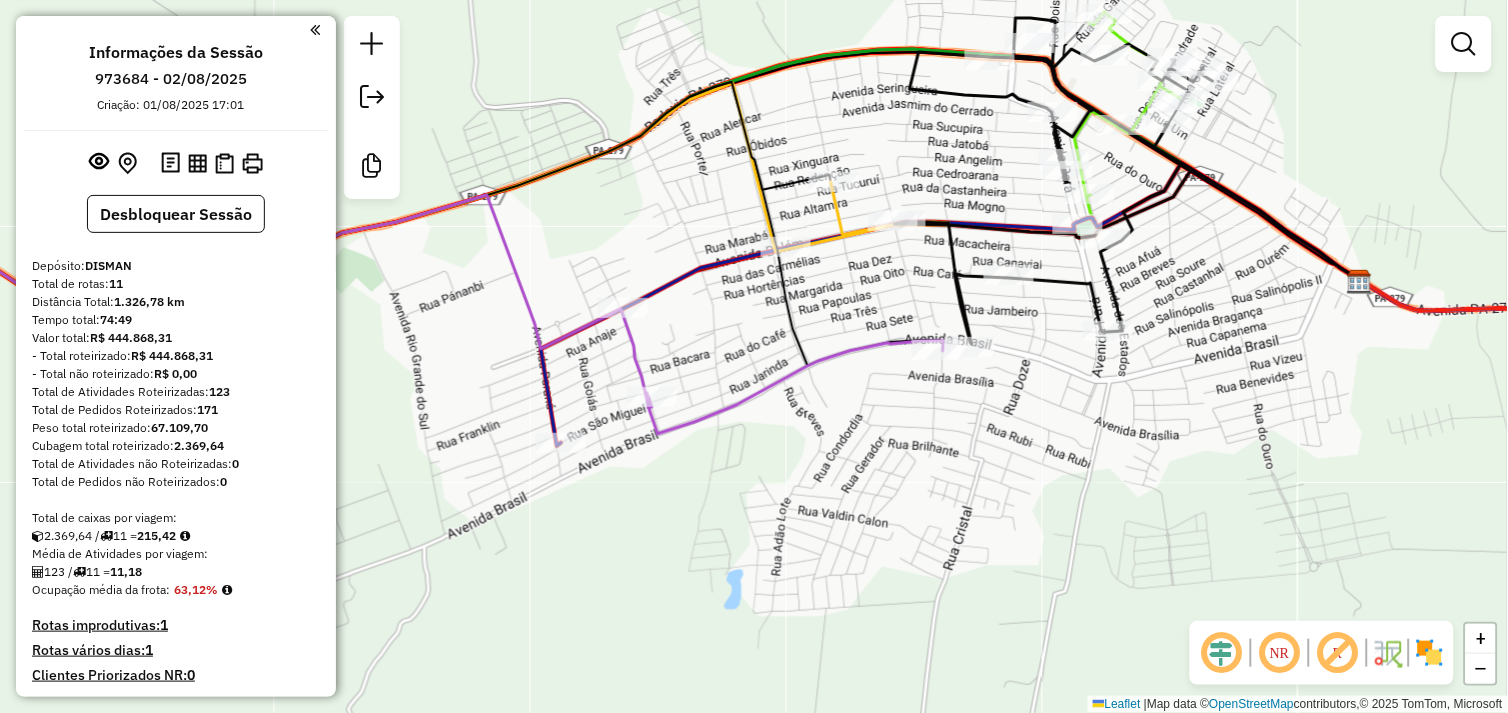 click on "Rota 6 - Placa KIT3354  54557 - DISTRIBUIDORA SKINAO Janela de atendimento Grade de atendimento Capacidade Transportadoras Veículos Cliente Pedidos  Rotas Selecione os dias de semana para filtrar as janelas de atendimento  Seg   Ter   Qua   Qui   Sex   Sáb   Dom  Informe o período da janela de atendimento: De: Até:  Filtrar exatamente a janela do cliente  Considerar janela de atendimento padrão  Selecione os dias de semana para filtrar as grades de atendimento  Seg   Ter   Qua   Qui   Sex   Sáb   Dom   Considerar clientes sem dia de atendimento cadastrado  Clientes fora do dia de atendimento selecionado Filtrar as atividades entre os valores definidos abaixo:  Peso mínimo:   Peso máximo:   Cubagem mínima:   Cubagem máxima:   De:   Até:  Filtrar as atividades entre o tempo de atendimento definido abaixo:  De:   Até:   Considerar capacidade total dos clientes não roteirizados Transportadora: Selecione um ou mais itens Tipo de veículo: Selecione um ou mais itens Veículo: Selecione um ou mais itens" 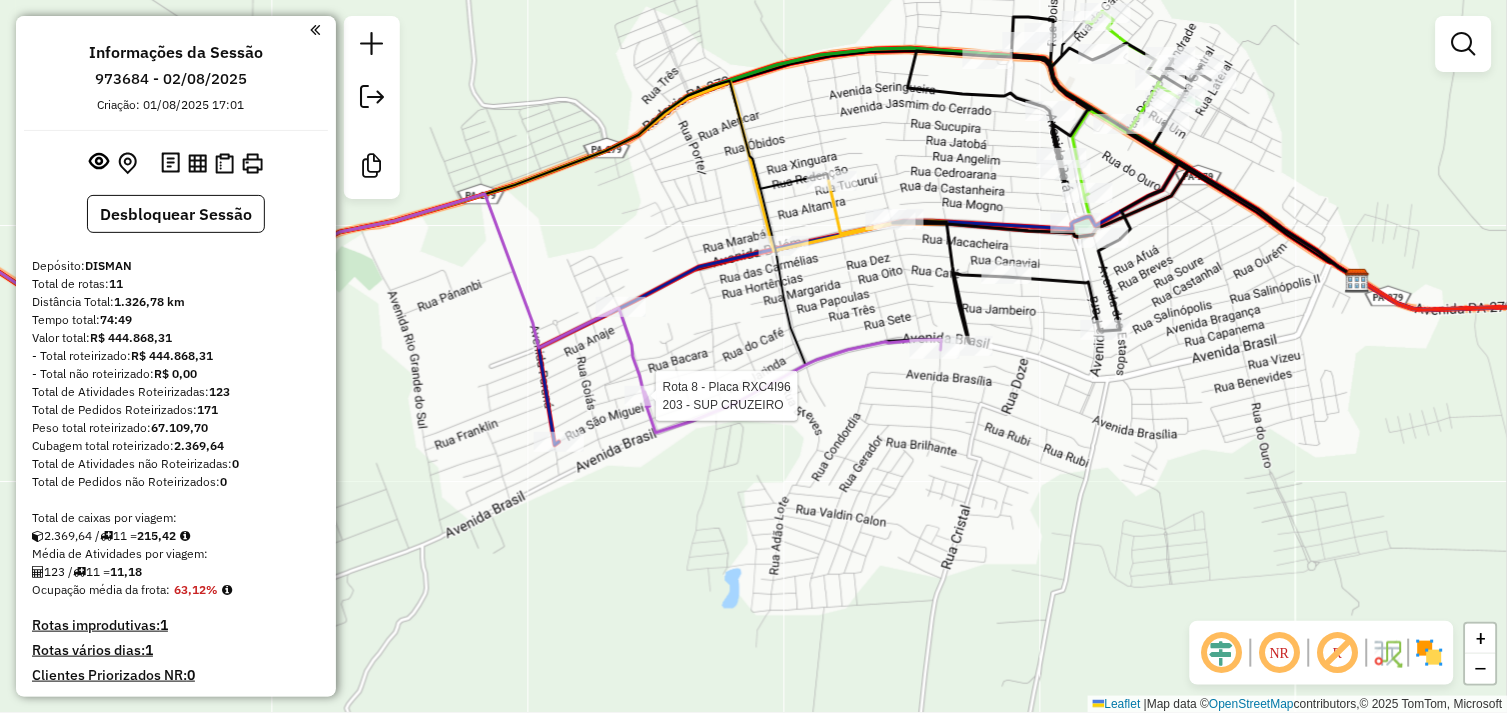 select on "**********" 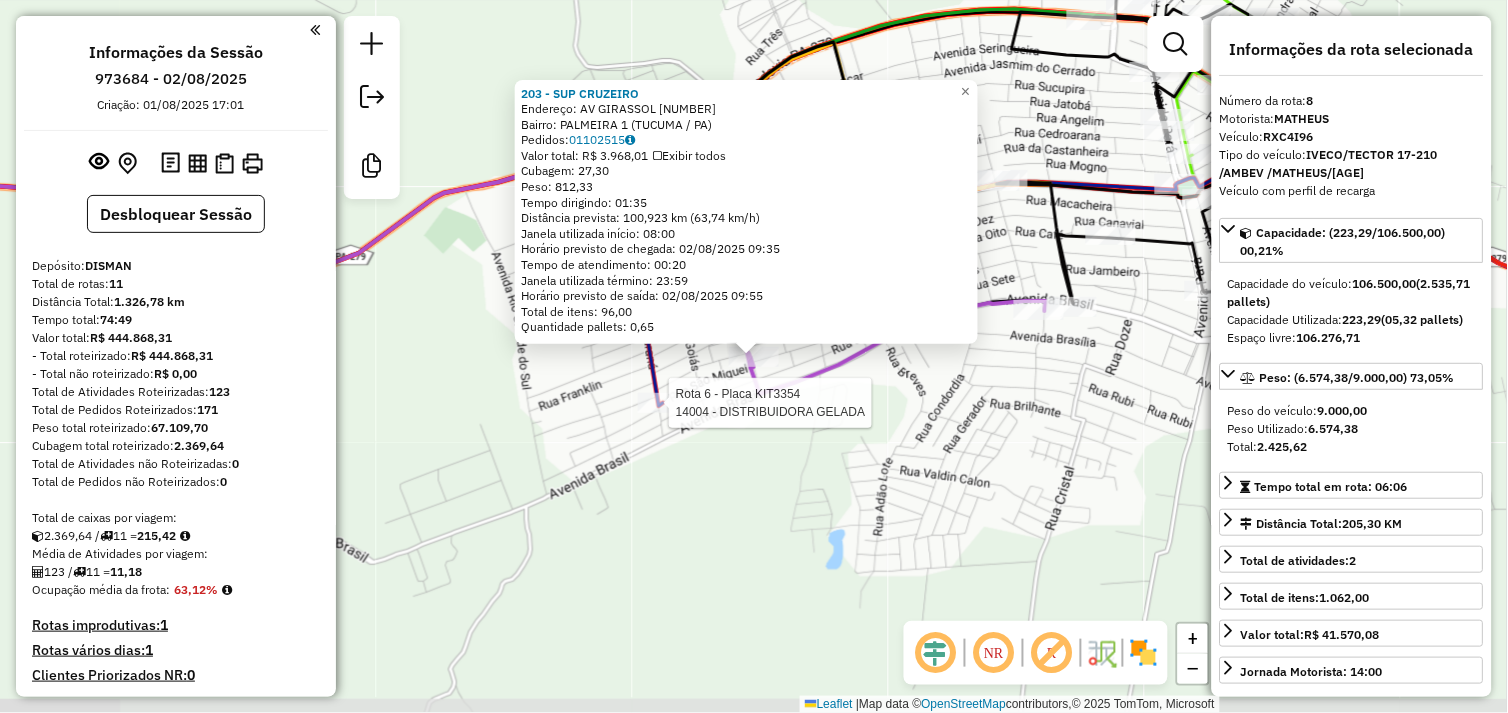 scroll, scrollTop: 1177, scrollLeft: 0, axis: vertical 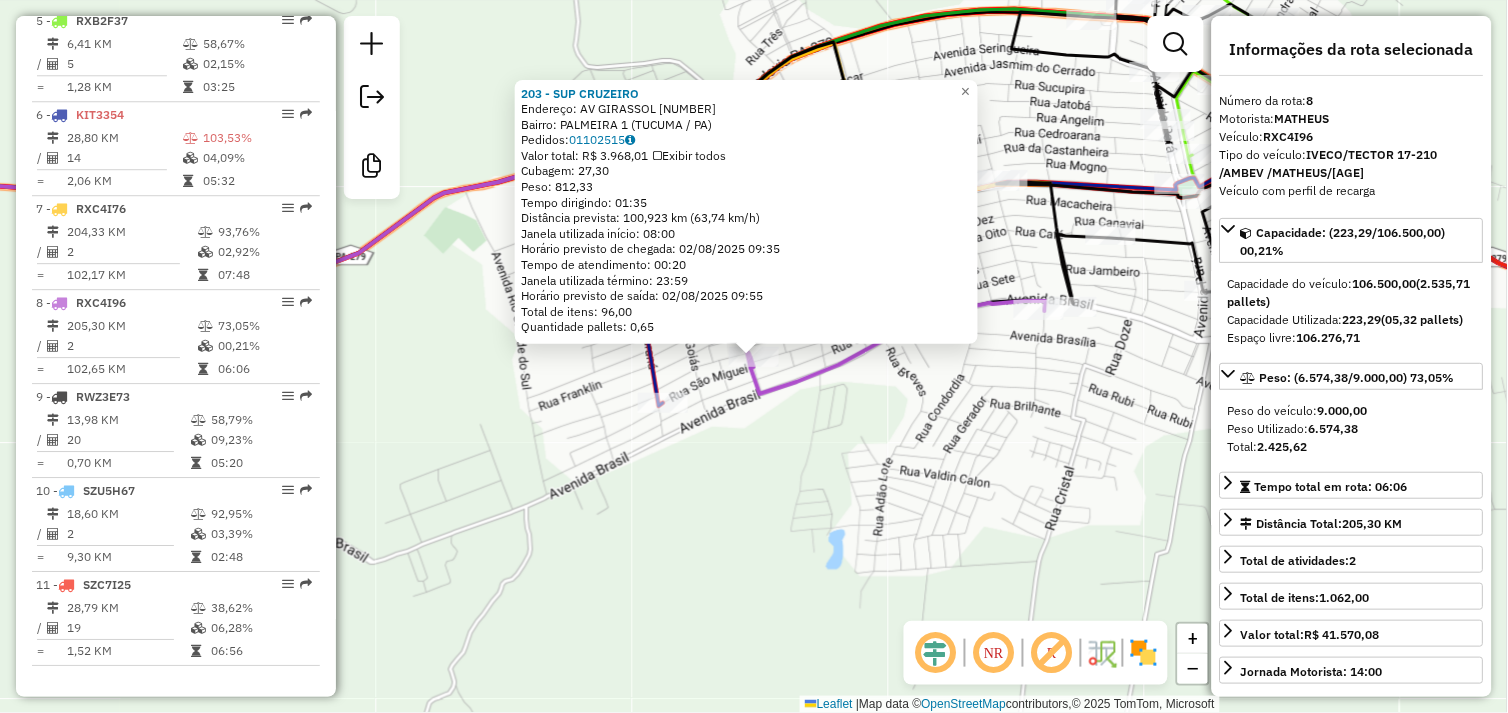 click on "Rota 8 - Placa RXC4I96  203 - SUP CRUZEIRO 203 - SUP CRUZEIRO  Endereço:  AV GIRASSOL 2222   Bairro: PALMEIRA 1 (TUCUMA / PA)   Pedidos:  01102515   Valor total: R$ 3.968,01   Exibir todos   Cubagem: 27,30  Peso: 812,33  Tempo dirigindo: 01:35   Distância prevista: 100,923 km (63,74 km/h)   Janela utilizada início: 08:00   Horário previsto de chegada: 02/08/2025 09:35   Tempo de atendimento: 00:20   Janela utilizada término: 23:59   Horário previsto de saída: 02/08/2025 09:55   Total de itens: 96,00   Quantidade pallets: 0,65  × Janela de atendimento Grade de atendimento Capacidade Transportadoras Veículos Cliente Pedidos  Rotas Selecione os dias de semana para filtrar as janelas de atendimento  Seg   Ter   Qua   Qui   Sex   Sáb   Dom  Informe o período da janela de atendimento: De: Até:  Filtrar exatamente a janela do cliente  Considerar janela de atendimento padrão  Selecione os dias de semana para filtrar as grades de atendimento  Seg   Ter   Qua   Qui   Sex   Sáb   Dom   Peso mínimo:   De:" 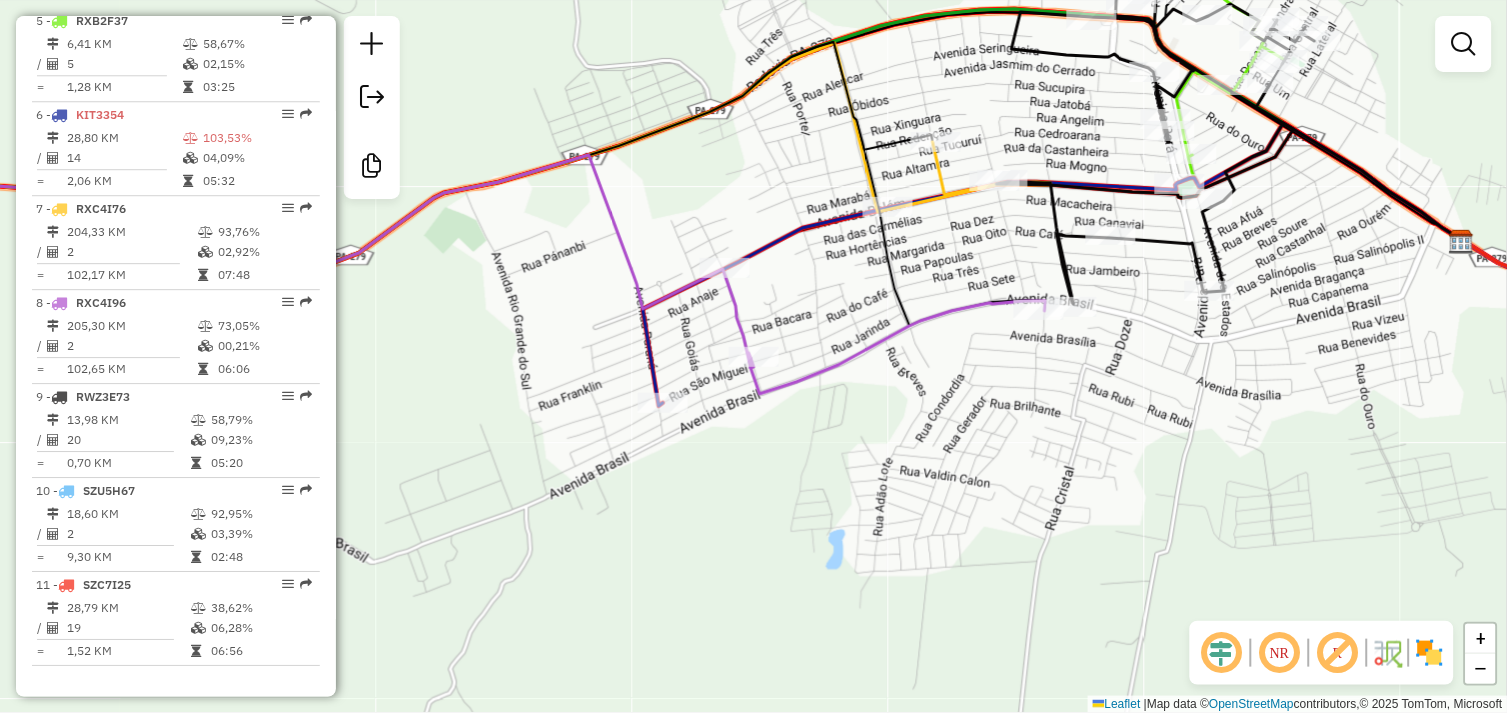 click on "Rota 8 - Placa RXC4I96  629 - GIRO SUPERMERCADO AV Janela de atendimento Grade de atendimento Capacidade Transportadoras Veículos Cliente Pedidos  Rotas Selecione os dias de semana para filtrar as janelas de atendimento  Seg   Ter   Qua   Qui   Sex   Sáb   Dom  Informe o período da janela de atendimento: De: Até:  Filtrar exatamente a janela do cliente  Considerar janela de atendimento padrão  Selecione os dias de semana para filtrar as grades de atendimento  Seg   Ter   Qua   Qui   Sex   Sáb   Dom   Considerar clientes sem dia de atendimento cadastrado  Clientes fora do dia de atendimento selecionado Filtrar as atividades entre os valores definidos abaixo:  Peso mínimo:   Peso máximo:   Cubagem mínima:   Cubagem máxima:   De:   Até:  Filtrar as atividades entre o tempo de atendimento definido abaixo:  De:   Até:   Considerar capacidade total dos clientes não roteirizados Transportadora: Selecione um ou mais itens Tipo de veículo: Selecione um ou mais itens Veículo: Selecione um ou mais itens +" 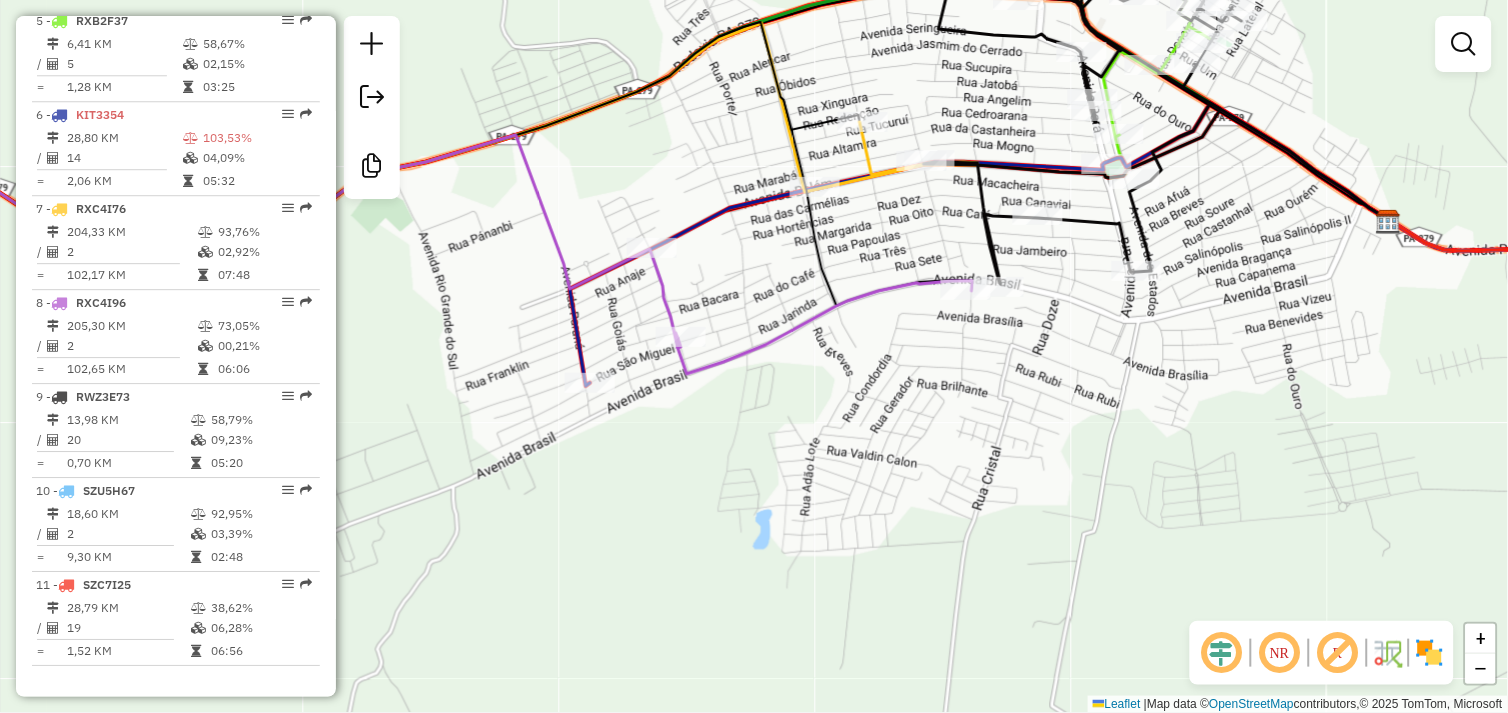 drag, startPoint x: 897, startPoint y: 406, endPoint x: 824, endPoint y: 383, distance: 76.537575 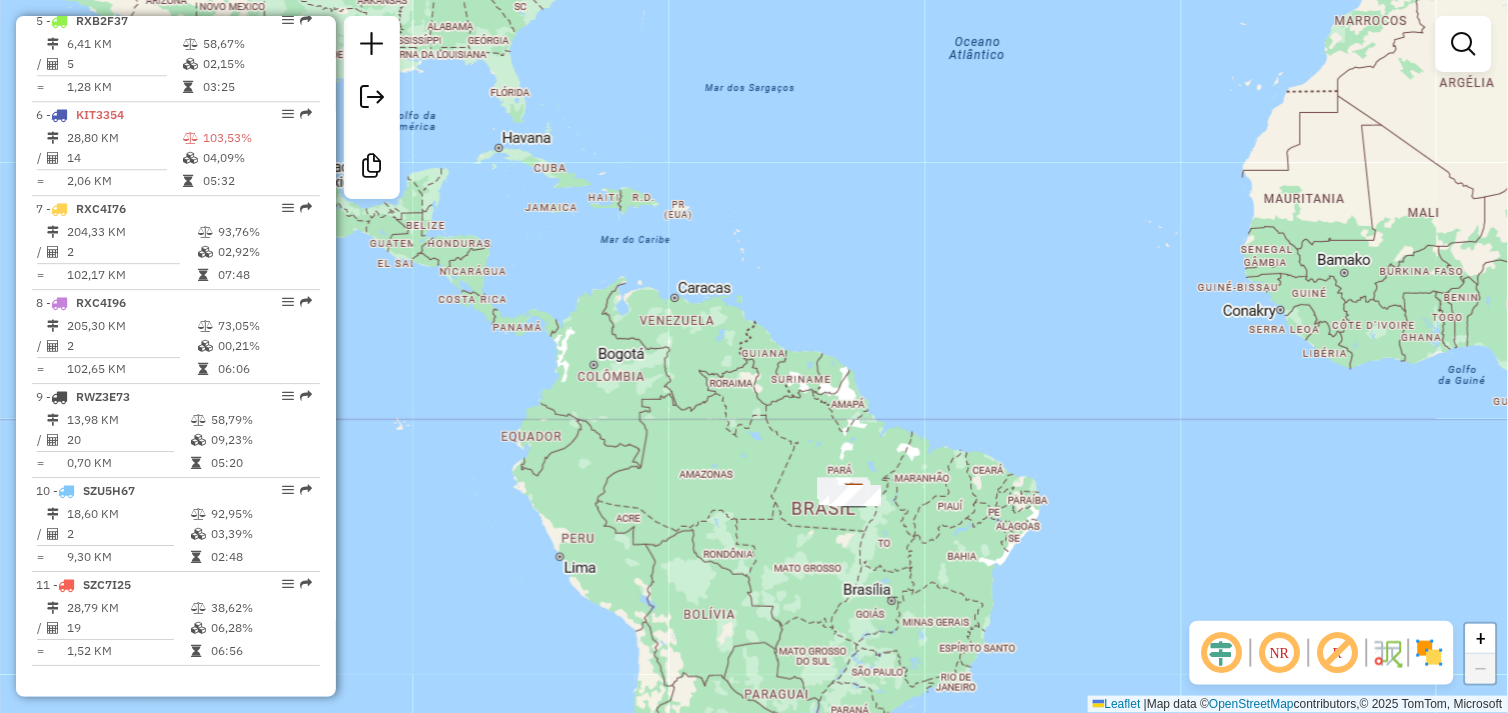 drag, startPoint x: 863, startPoint y: 263, endPoint x: 858, endPoint y: 295, distance: 32.38827 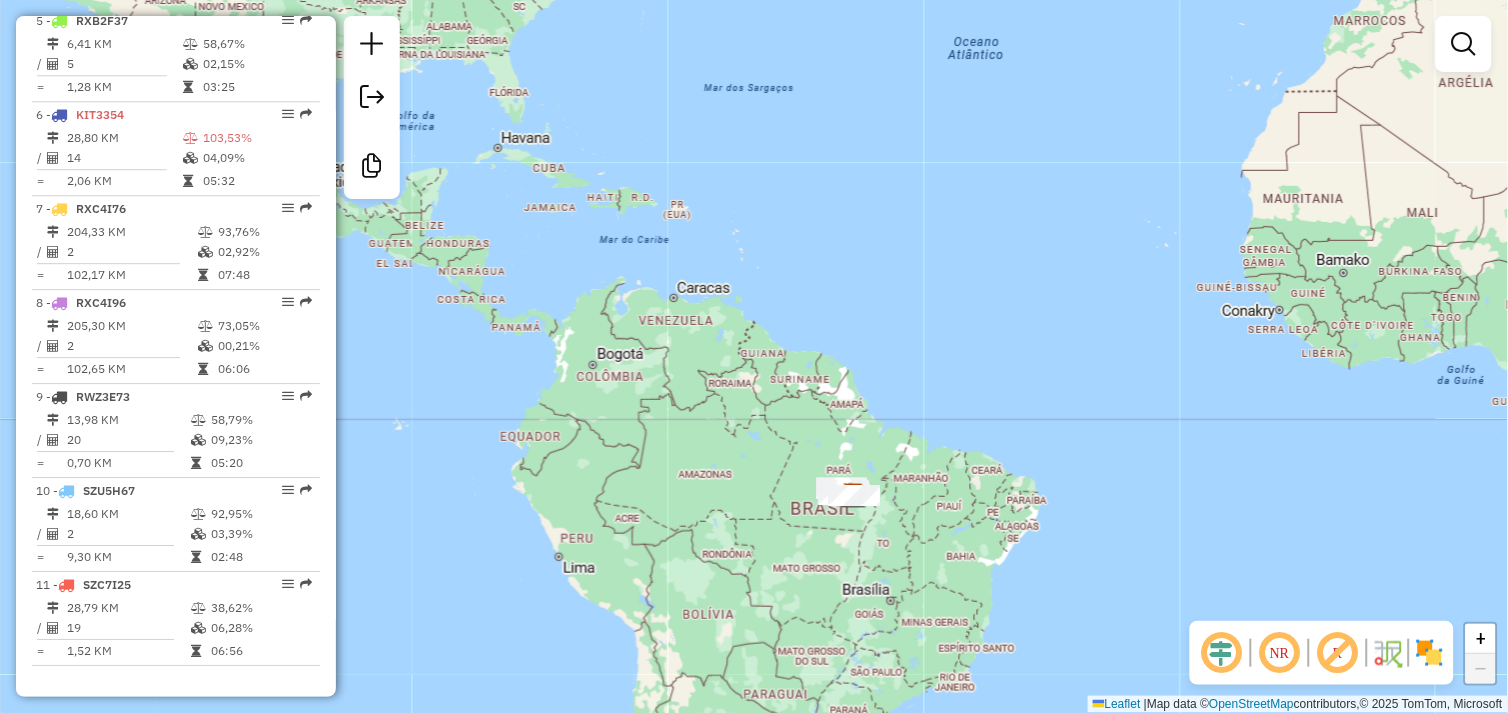 click on "Janela de atendimento Grade de atendimento Capacidade Transportadoras Veículos Cliente Pedidos  Rotas Selecione os dias de semana para filtrar as janelas de atendimento  Seg   Ter   Qua   Qui   Sex   Sáb   Dom  Informe o período da janela de atendimento: De: Até:  Filtrar exatamente a janela do cliente  Considerar janela de atendimento padrão  Selecione os dias de semana para filtrar as grades de atendimento  Seg   Ter   Qua   Qui   Sex   Sáb   Dom   Considerar clientes sem dia de atendimento cadastrado  Clientes fora do dia de atendimento selecionado Filtrar as atividades entre os valores definidos abaixo:  Peso mínimo:   Peso máximo:   Cubagem mínima:   Cubagem máxima:   De:   Até:  Filtrar as atividades entre o tempo de atendimento definido abaixo:  De:   Até:   Considerar capacidade total dos clientes não roteirizados Transportadora: Selecione um ou mais itens Tipo de veículo: Selecione um ou mais itens Veículo: Selecione um ou mais itens Motorista: Selecione um ou mais itens Nome: Rótulo:" 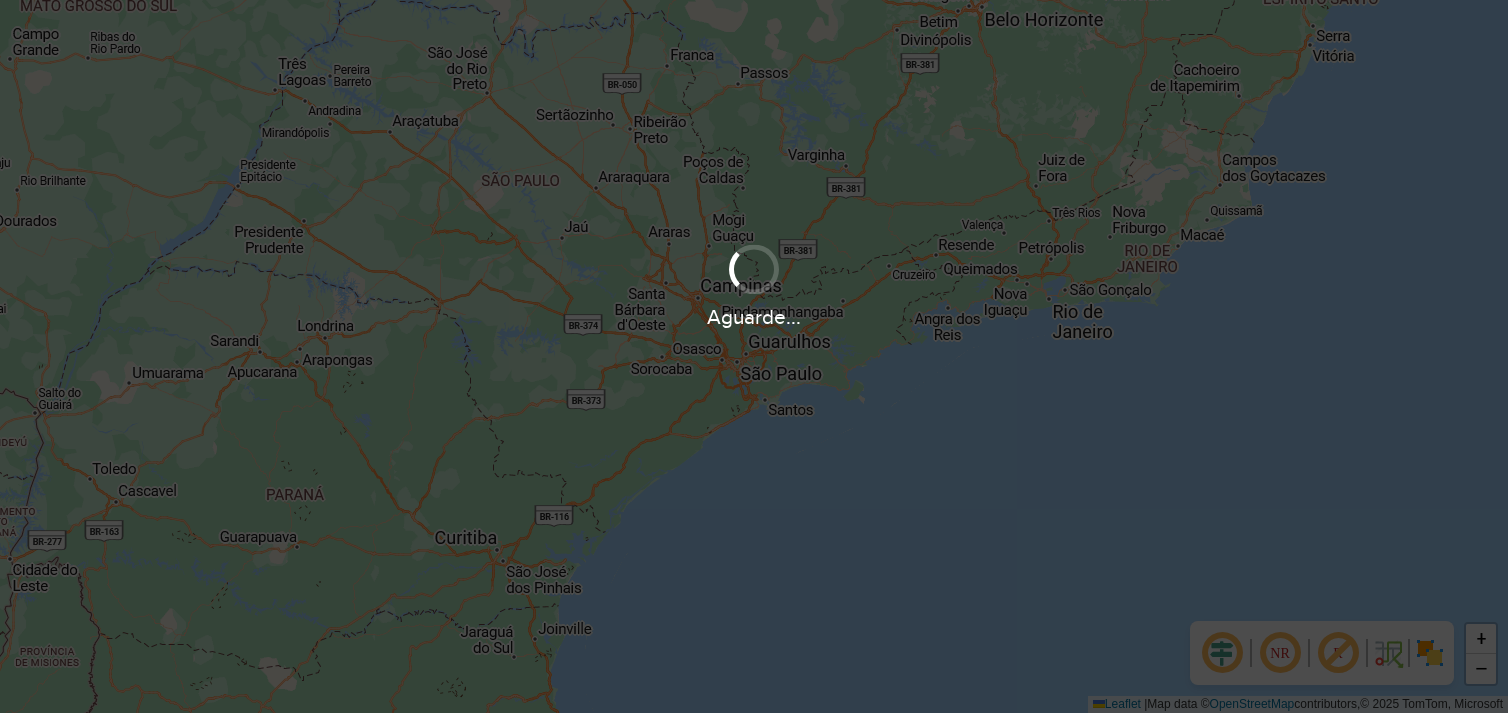 scroll, scrollTop: 0, scrollLeft: 0, axis: both 